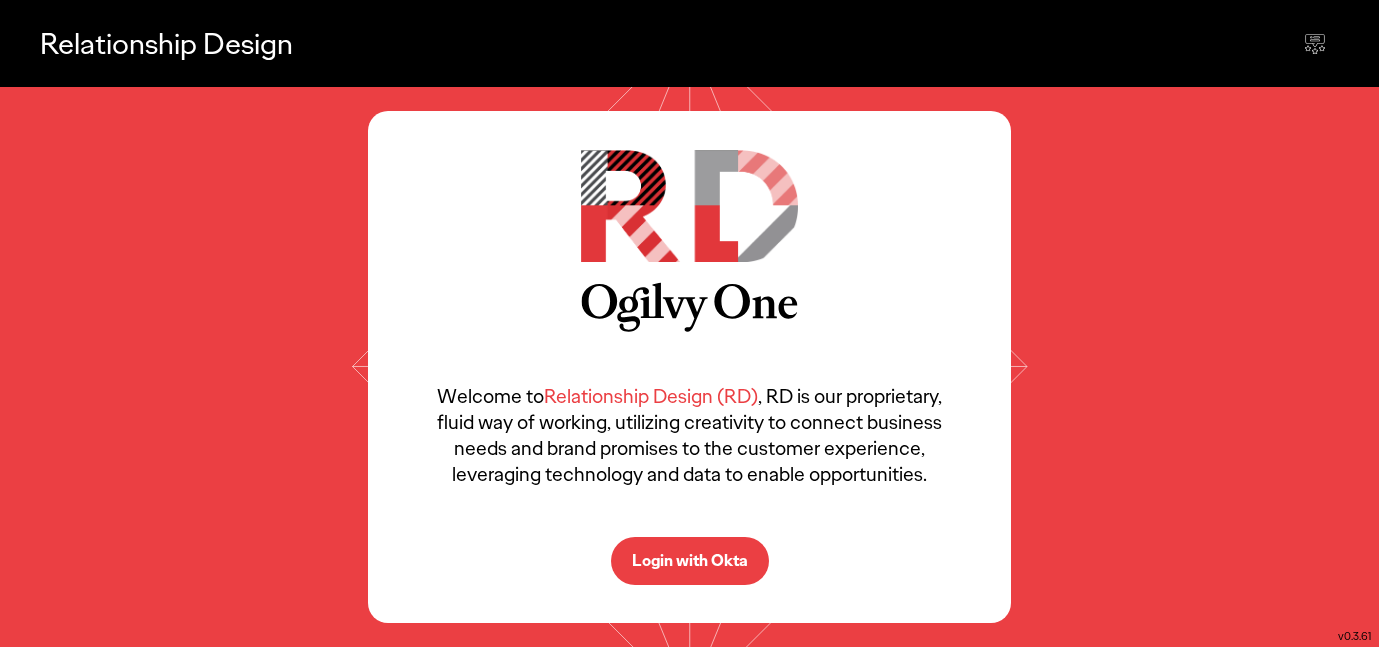 scroll, scrollTop: 0, scrollLeft: 0, axis: both 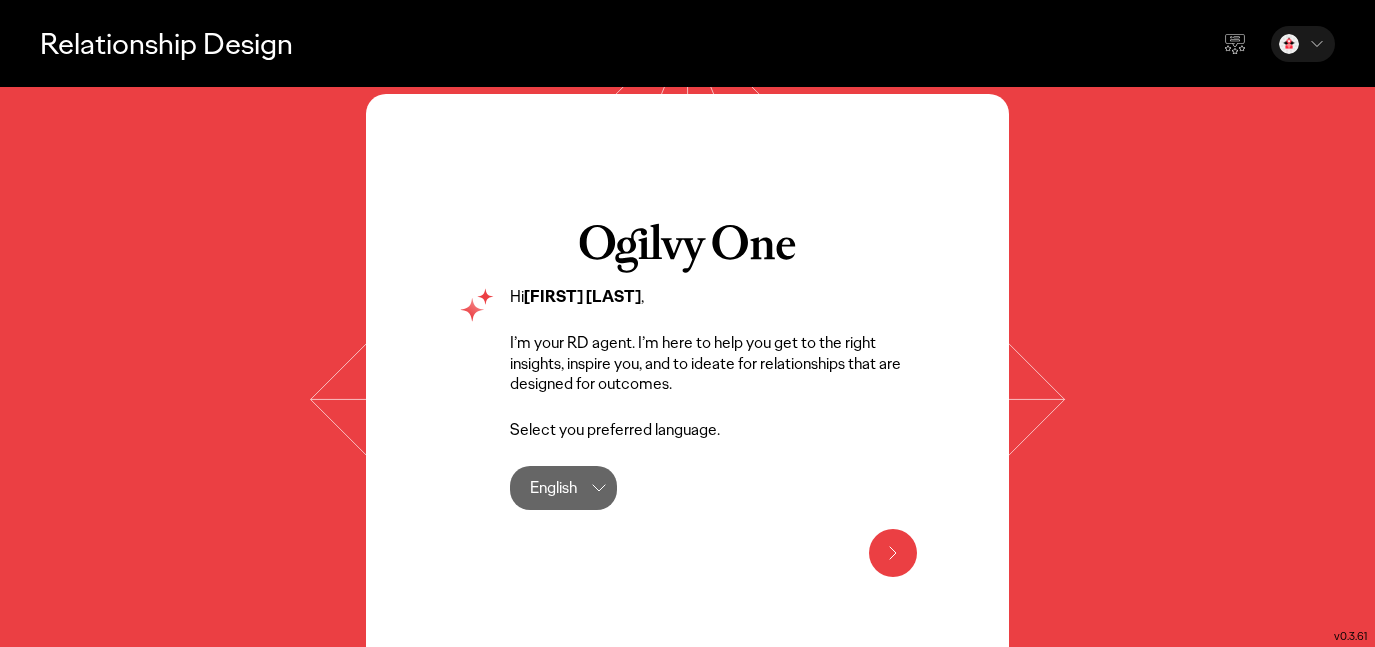 click 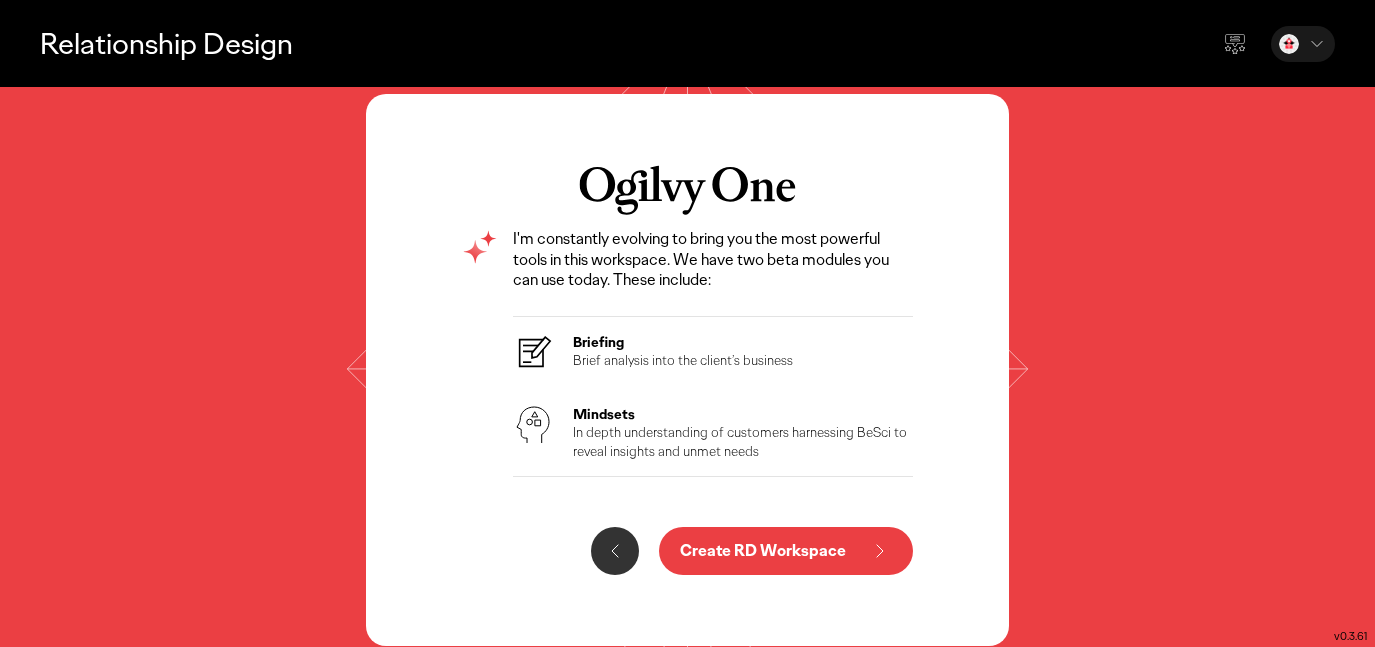 click on "Create RD Workspace" at bounding box center [763, 551] 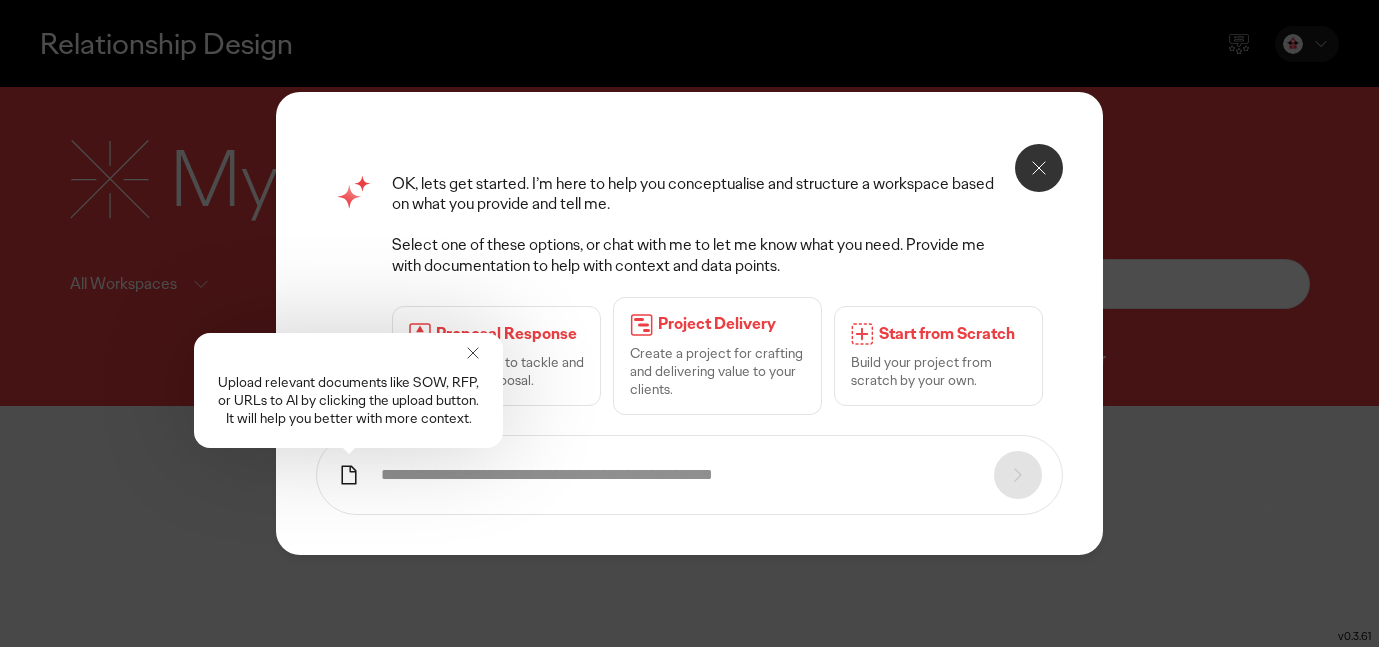 click 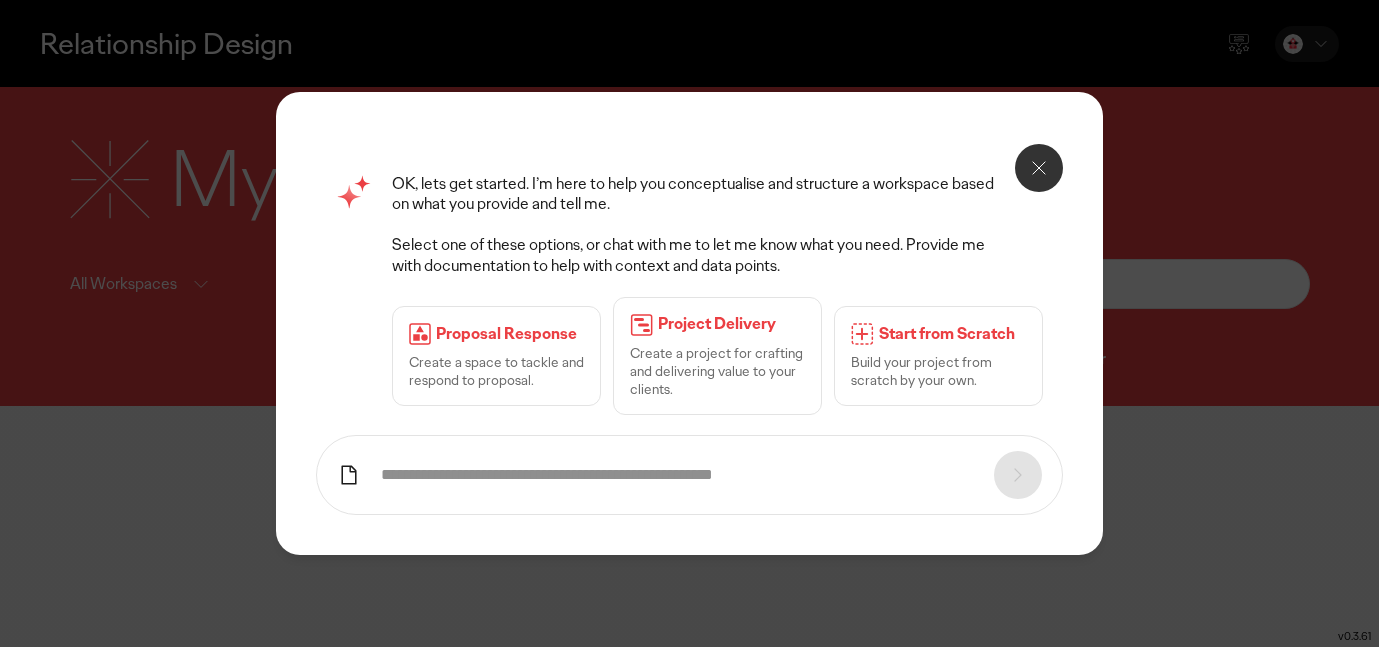 click 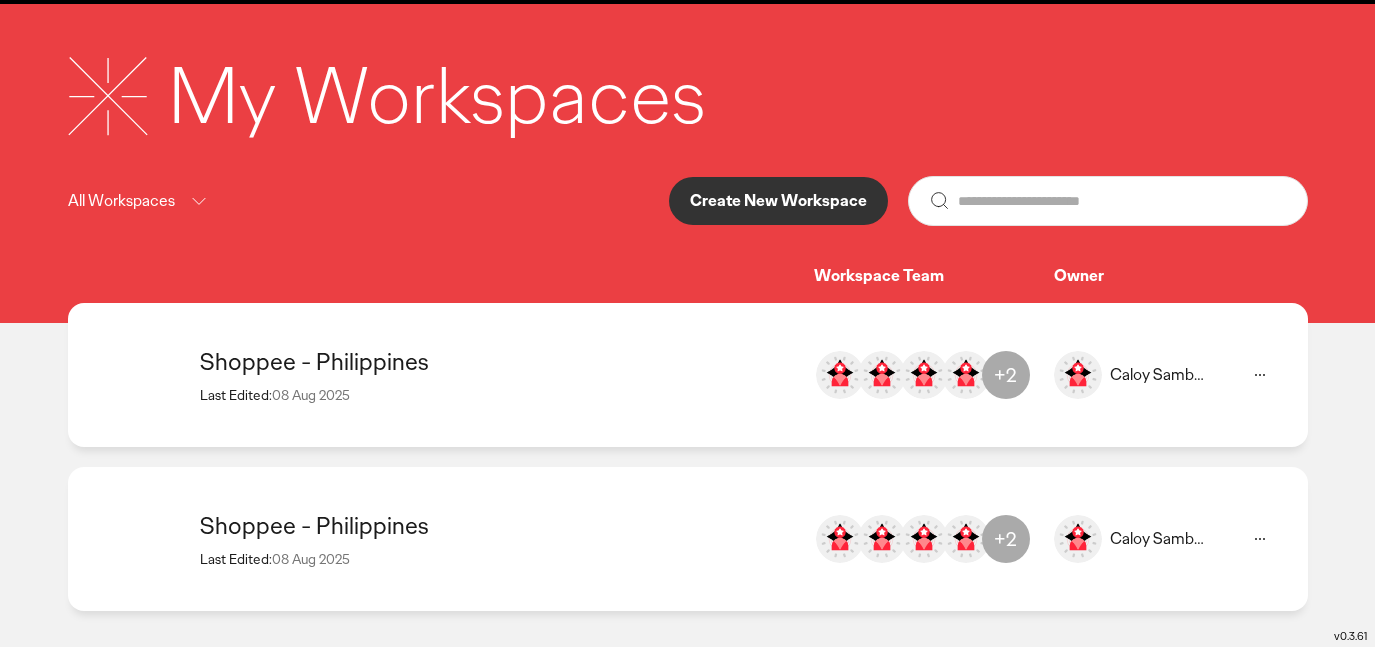 scroll, scrollTop: 87, scrollLeft: 0, axis: vertical 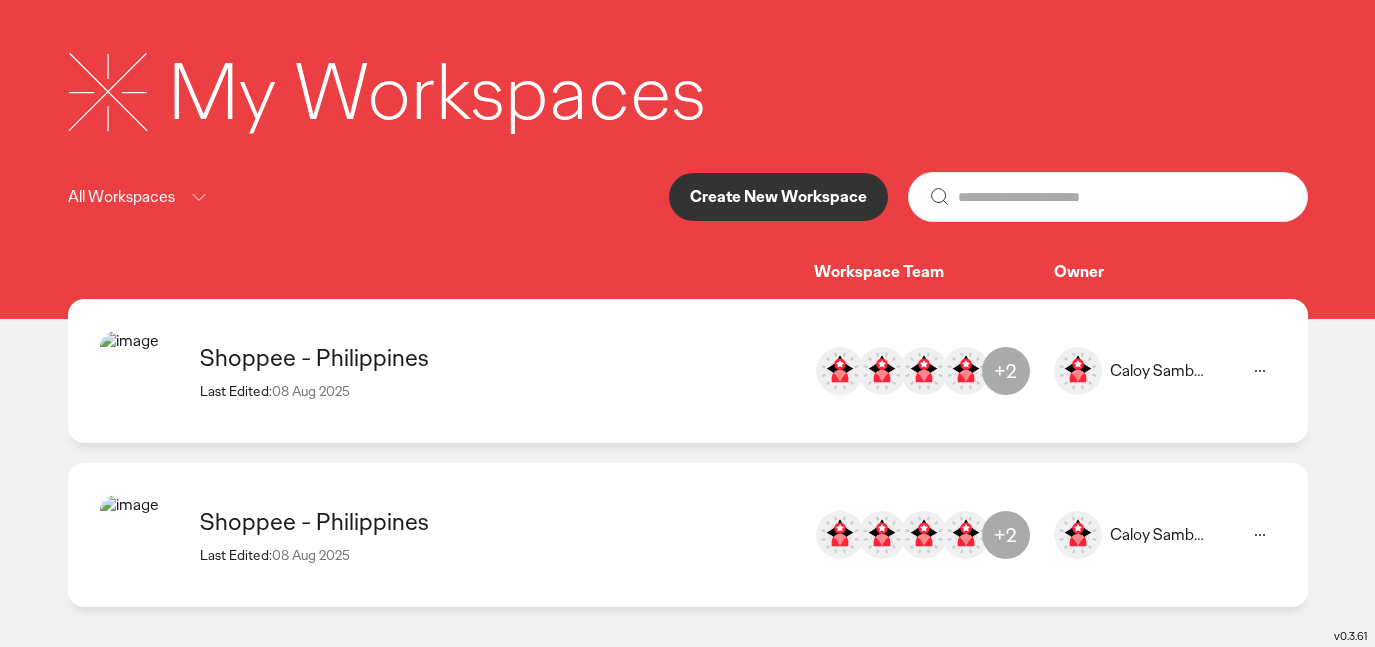 click on "Shoppee - Philippines" at bounding box center [497, 357] 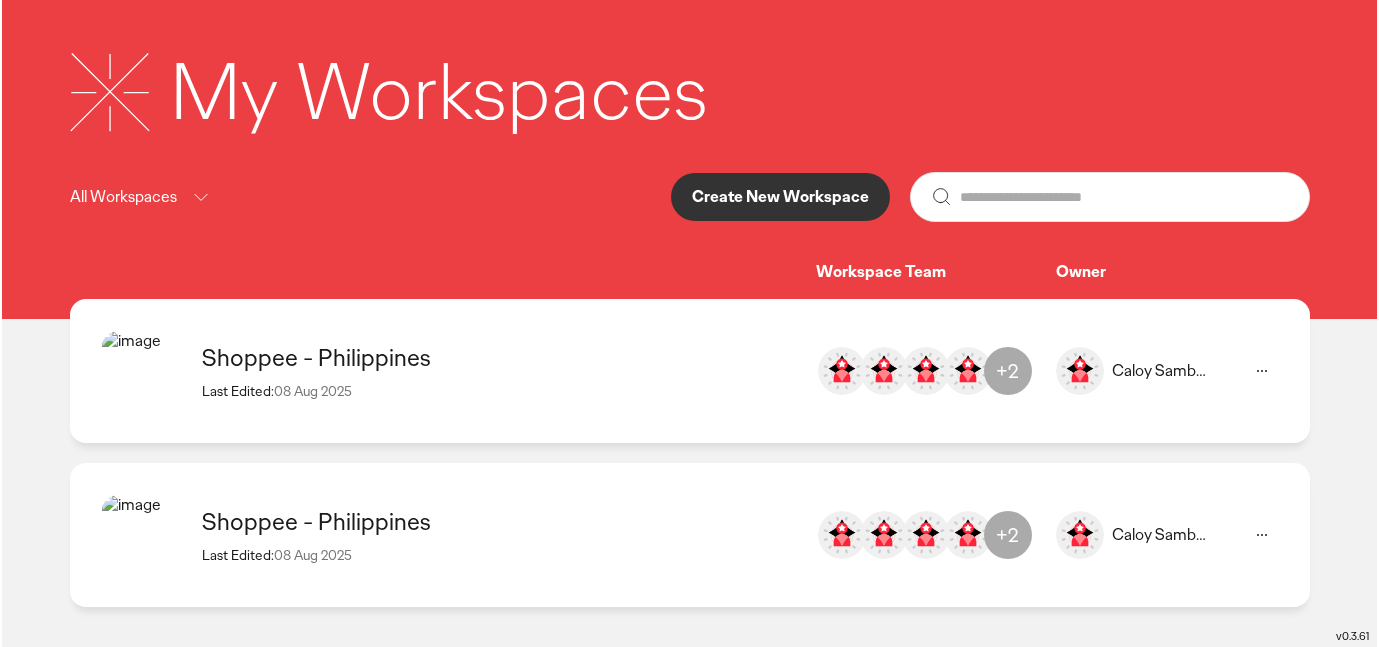 scroll, scrollTop: 0, scrollLeft: 0, axis: both 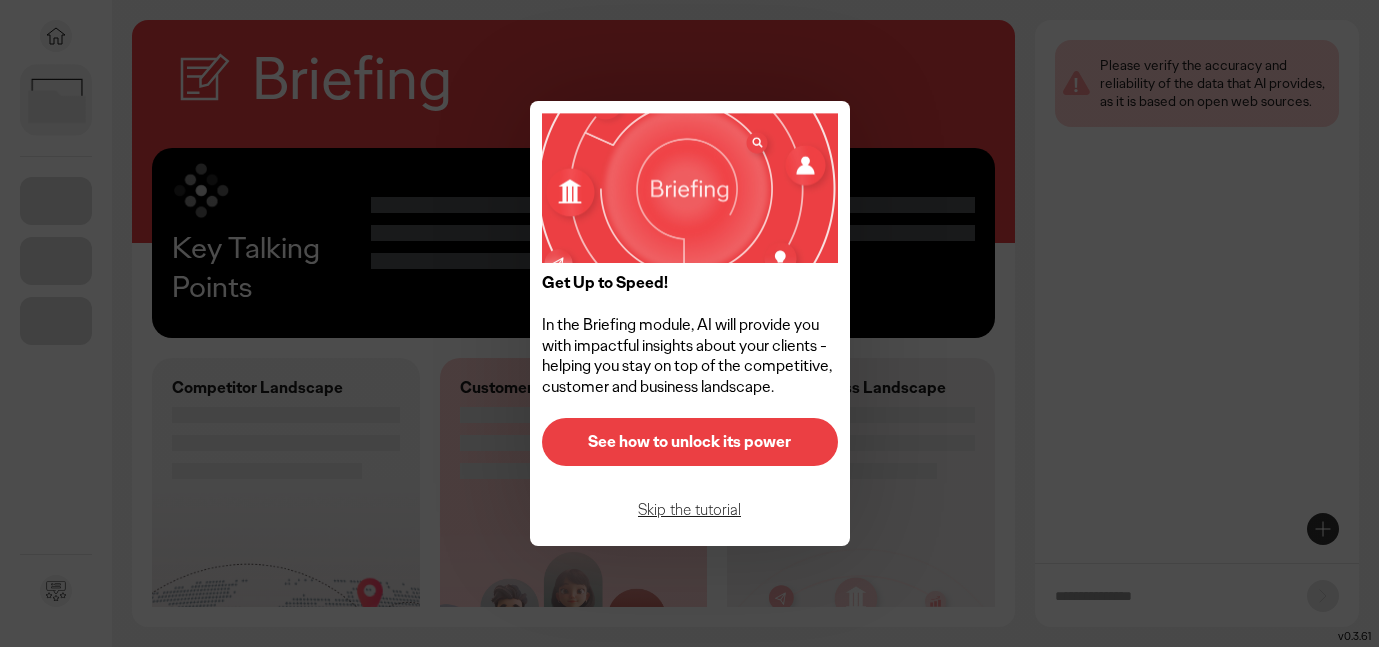 click on "Skip the tutorial" at bounding box center (690, 510) 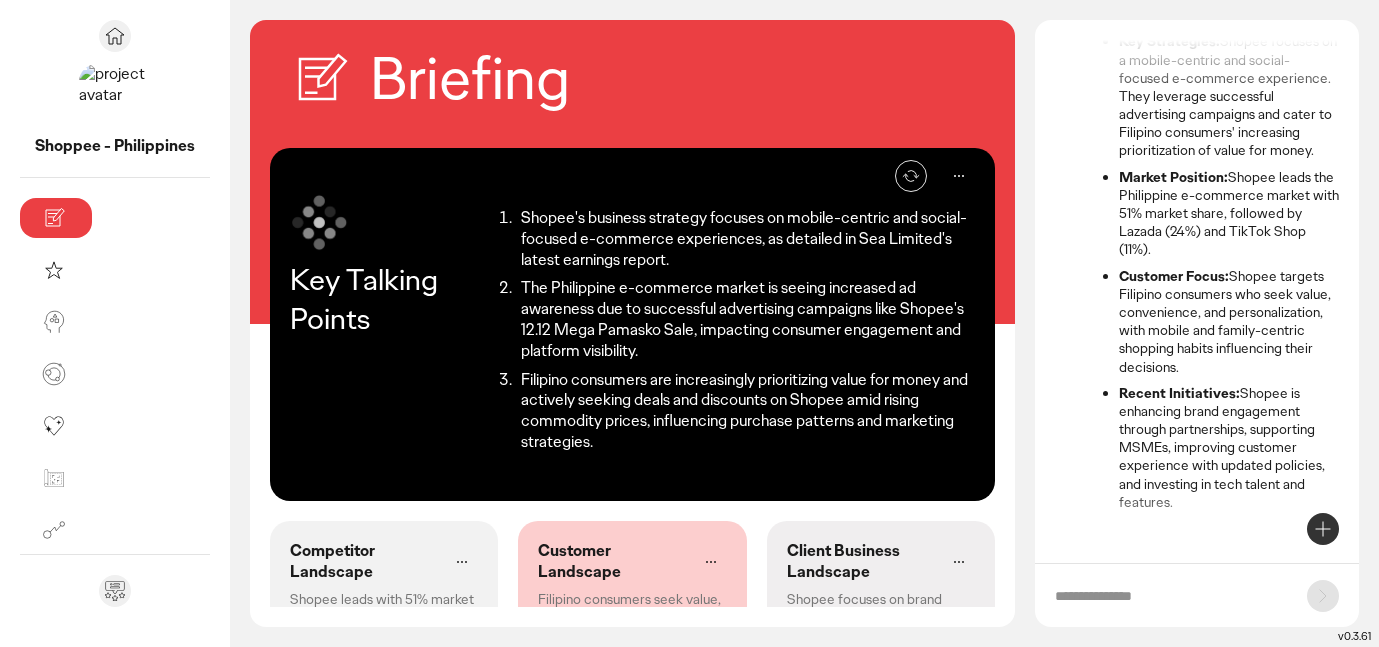scroll, scrollTop: 261, scrollLeft: 0, axis: vertical 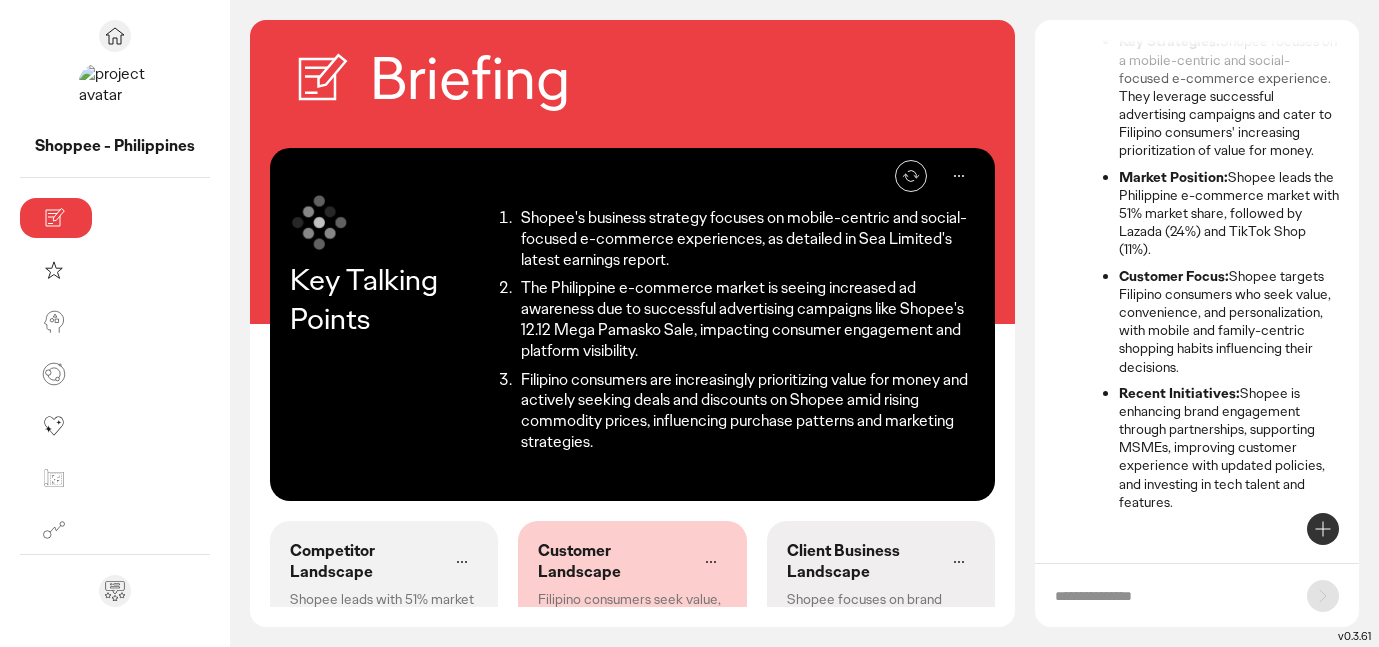 click on "Briefing" at bounding box center (470, 79) 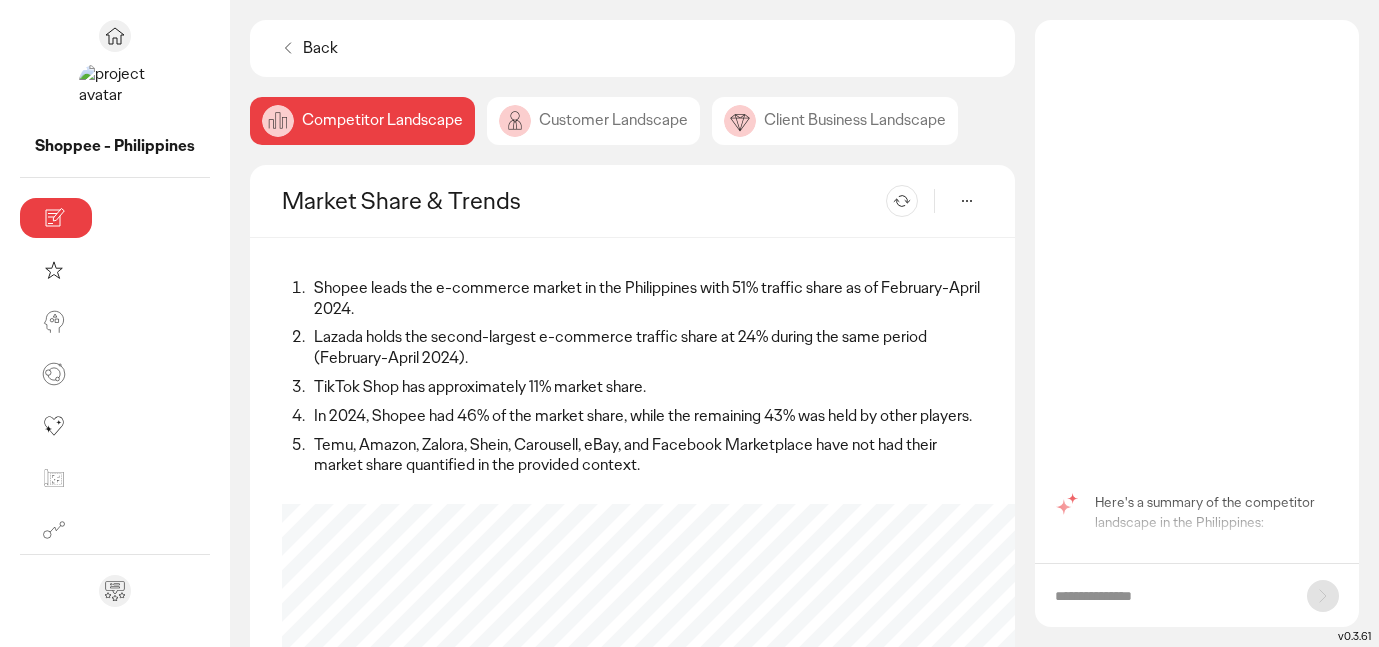 scroll, scrollTop: 0, scrollLeft: 0, axis: both 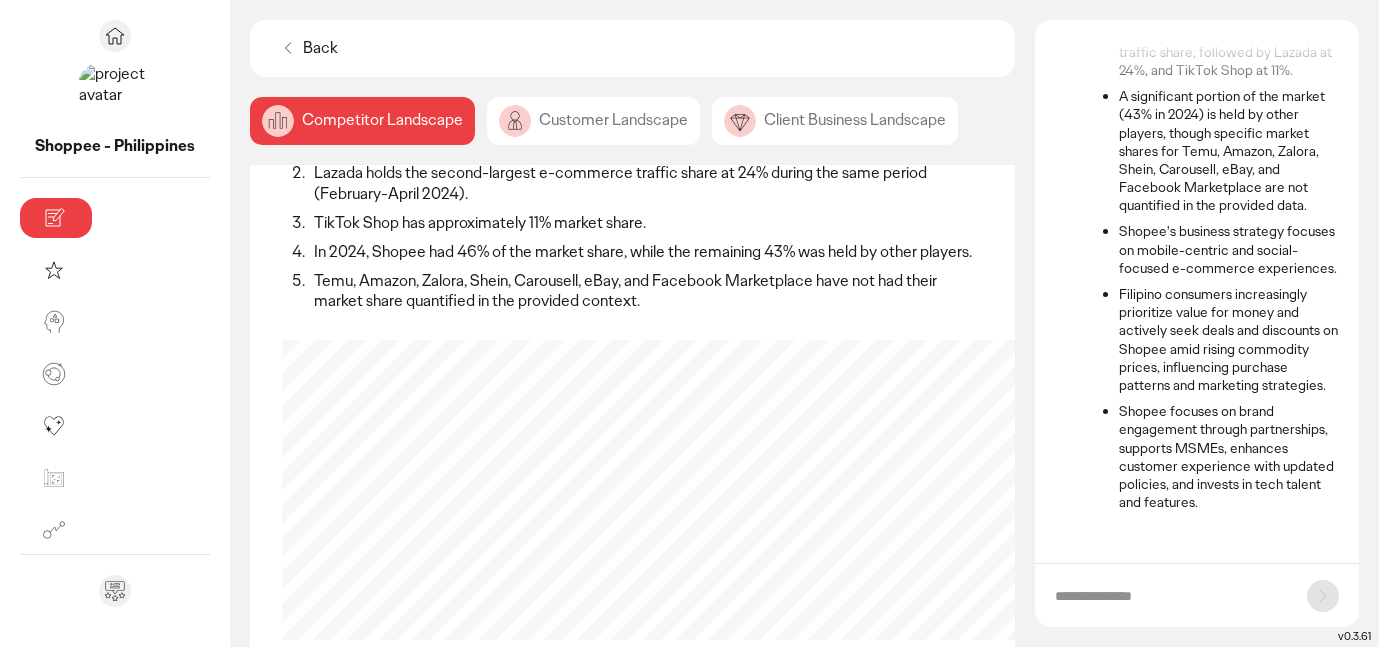 click on "Customer Landscape" 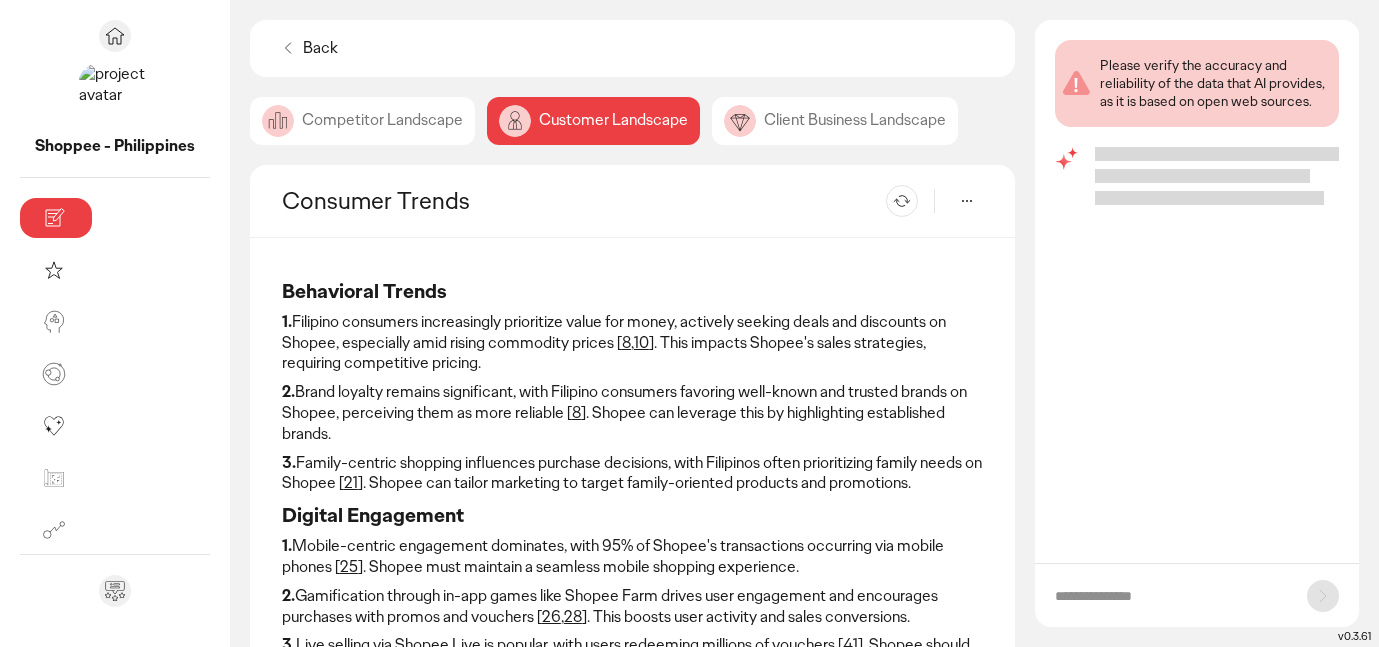 scroll, scrollTop: 0, scrollLeft: 0, axis: both 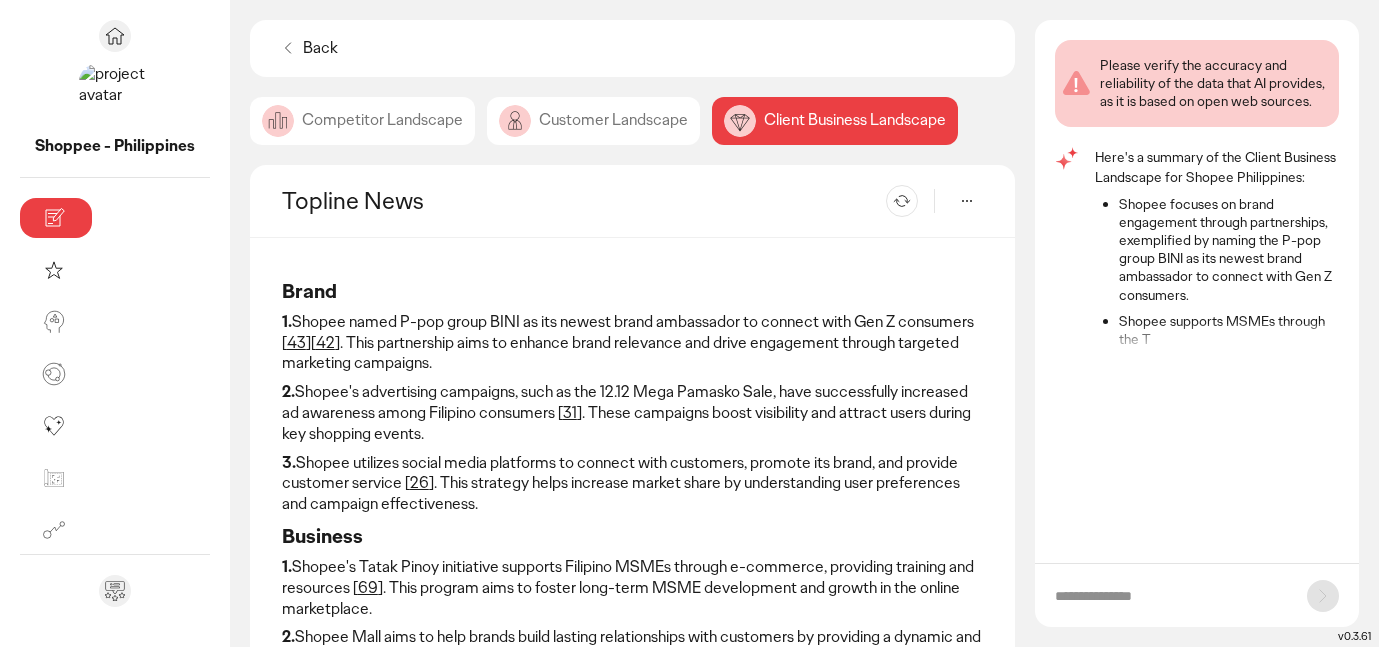 click on "Competitor Landscape" 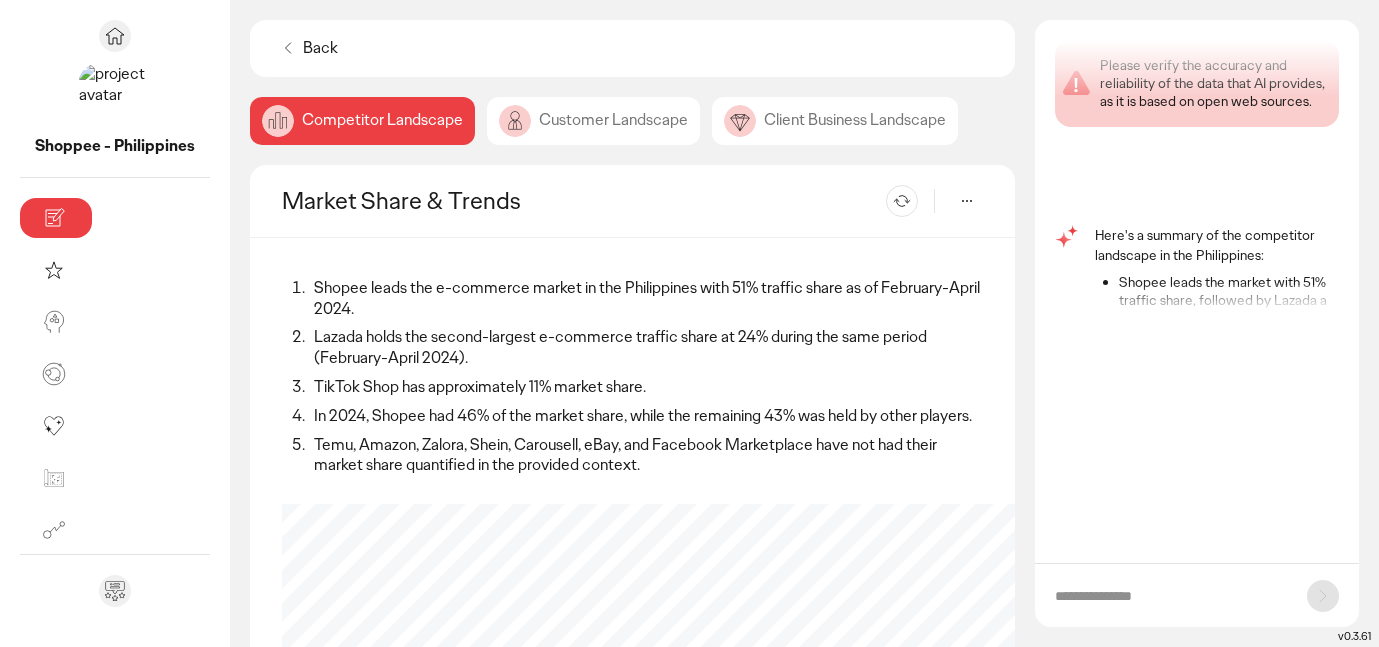 scroll, scrollTop: 0, scrollLeft: 0, axis: both 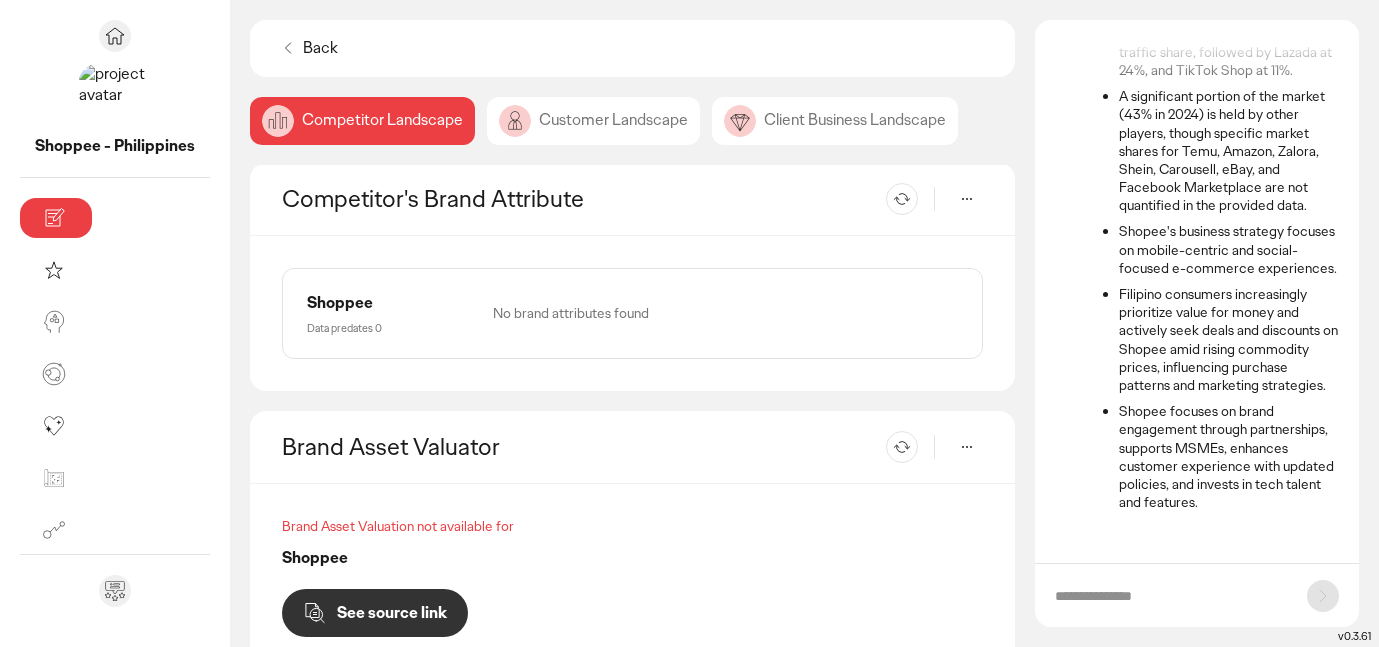click on "Back   Competitor Landscape  Customer Landscape  Client Business Landscape Market Share & Trends  Re-generate
Shopee leads the e-commerce market in the Philippines with 51% traffic share as of February-April 2024.
Lazada holds the second-largest e-commerce traffic share at 24% during the same period (February-April 2024).
TikTok Shop has approximately 11% market share.
In 2024, Shopee had 46% of the market share, while the remaining 43% was held by other players.
Temu, Amazon, Zalora, Shein, Carousell, eBay, and Facebook Marketplace have not had their market share quantified in the provided context.
TikTok Shop  Shopee  Others  No data available for  Lazada, Temu, Amazon, Zalora, Shein, Carousell, eBay, Facebook Marketplace  See source link  Competitor's Brand Attribute  Re-generate  Current This Year Past 3yr Shoppee  Data predates 0  No brand attributes found  Brand Asset Valuator  Re-generate   Brand Asset Valuation not available for  Shoppee  See source link" 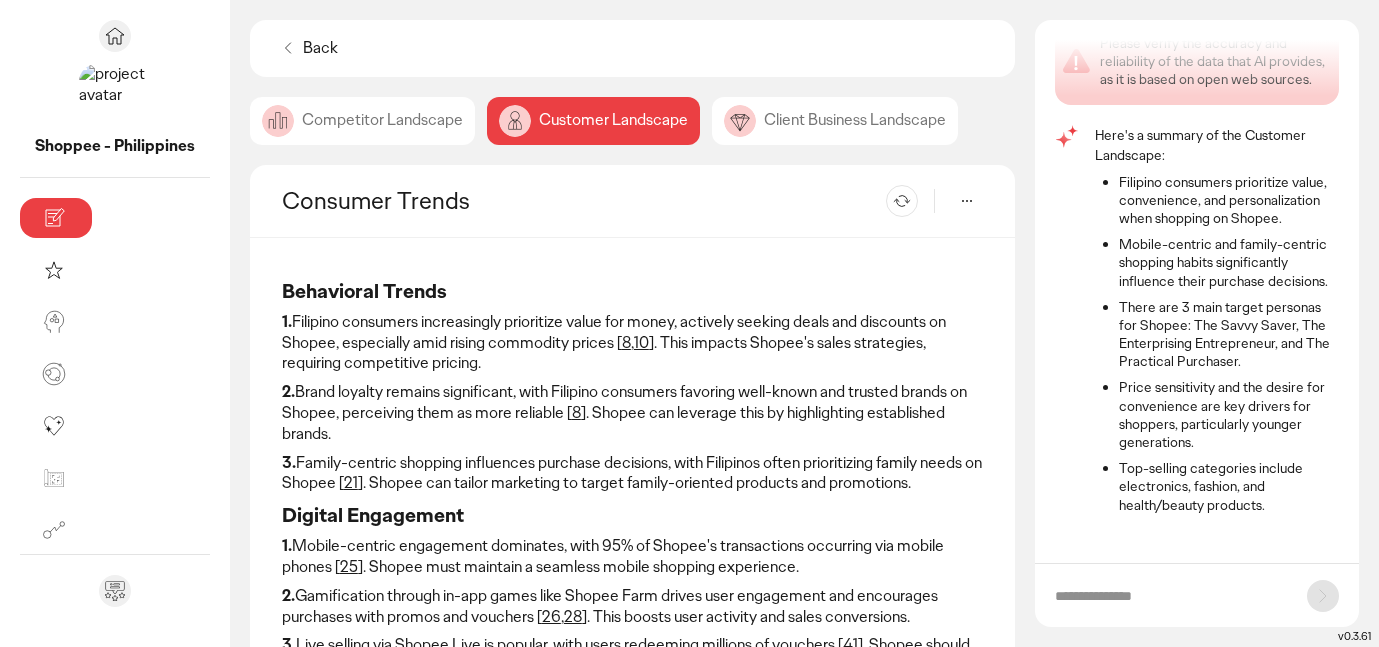 scroll, scrollTop: 25, scrollLeft: 0, axis: vertical 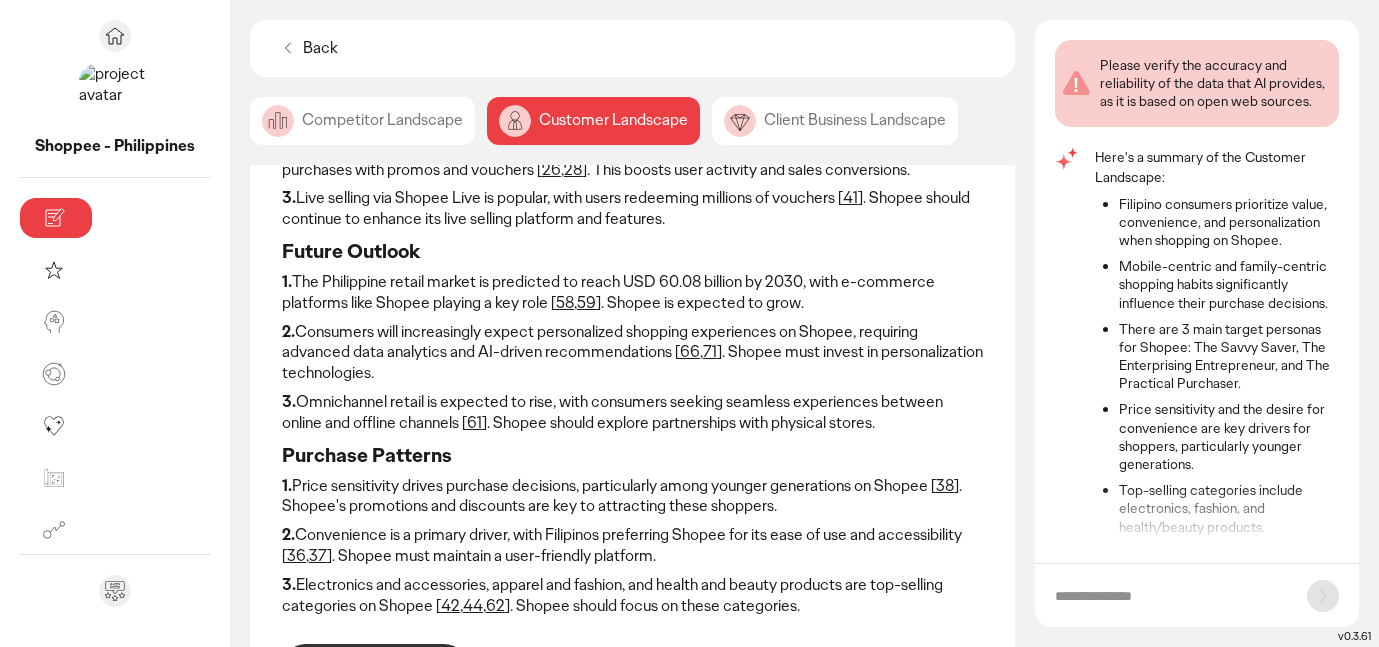 click on "Client Business Landscape" 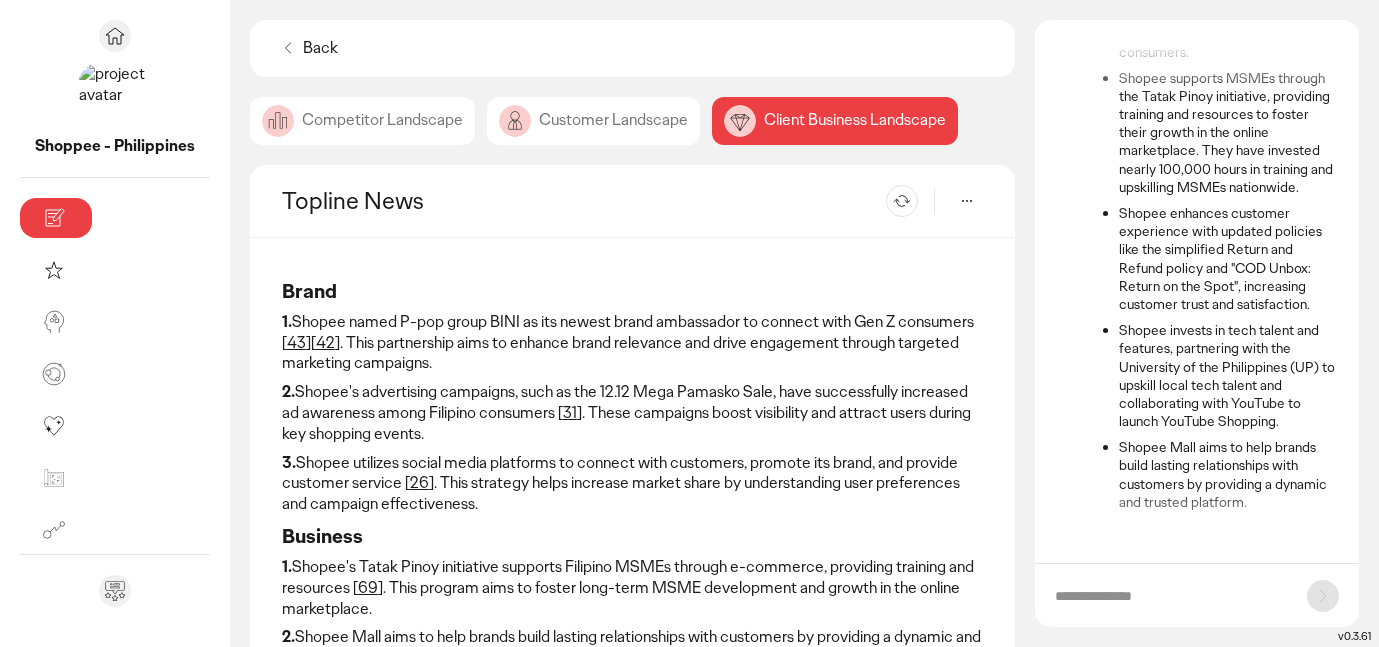 scroll, scrollTop: 263, scrollLeft: 0, axis: vertical 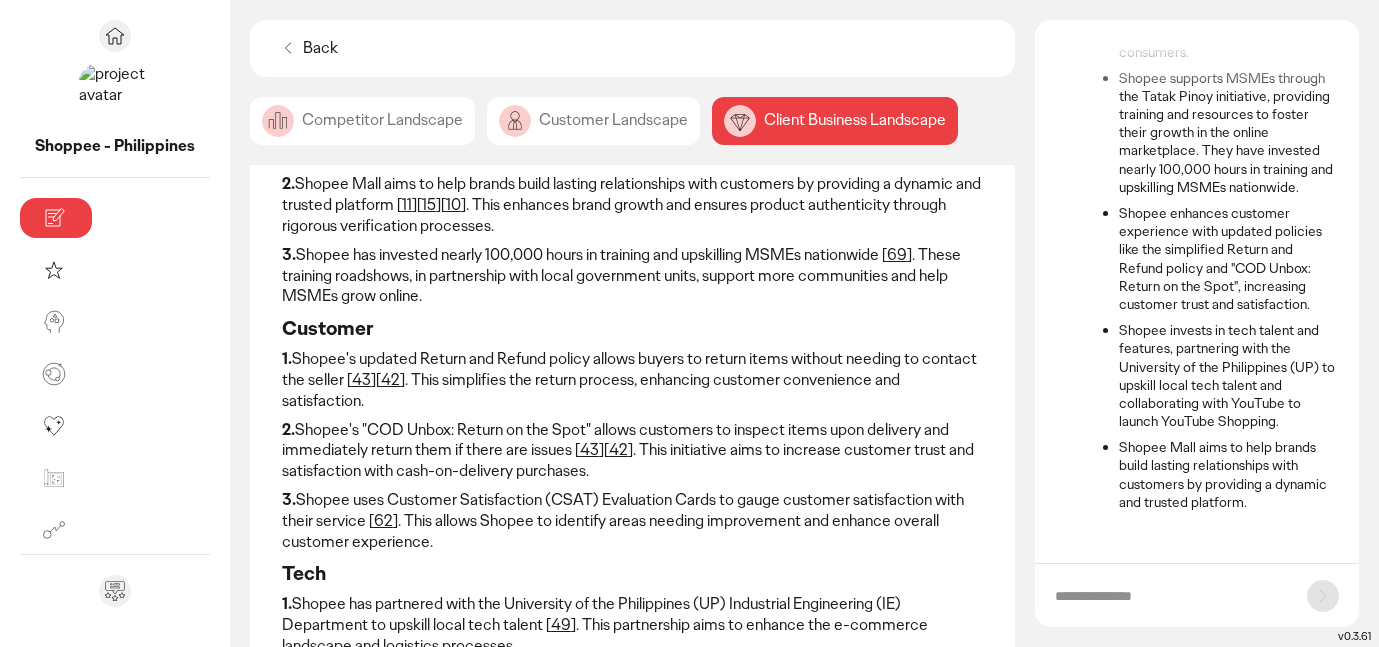 click on "Customer Landscape" 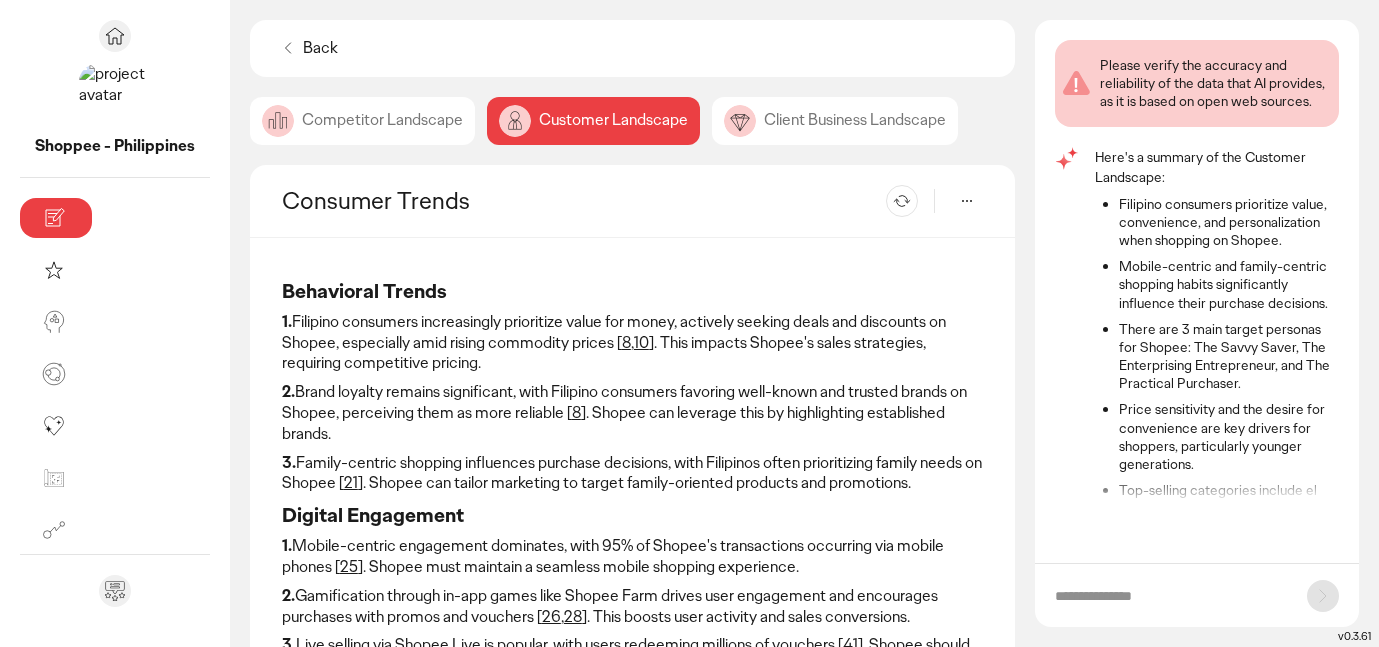 scroll, scrollTop: 25, scrollLeft: 0, axis: vertical 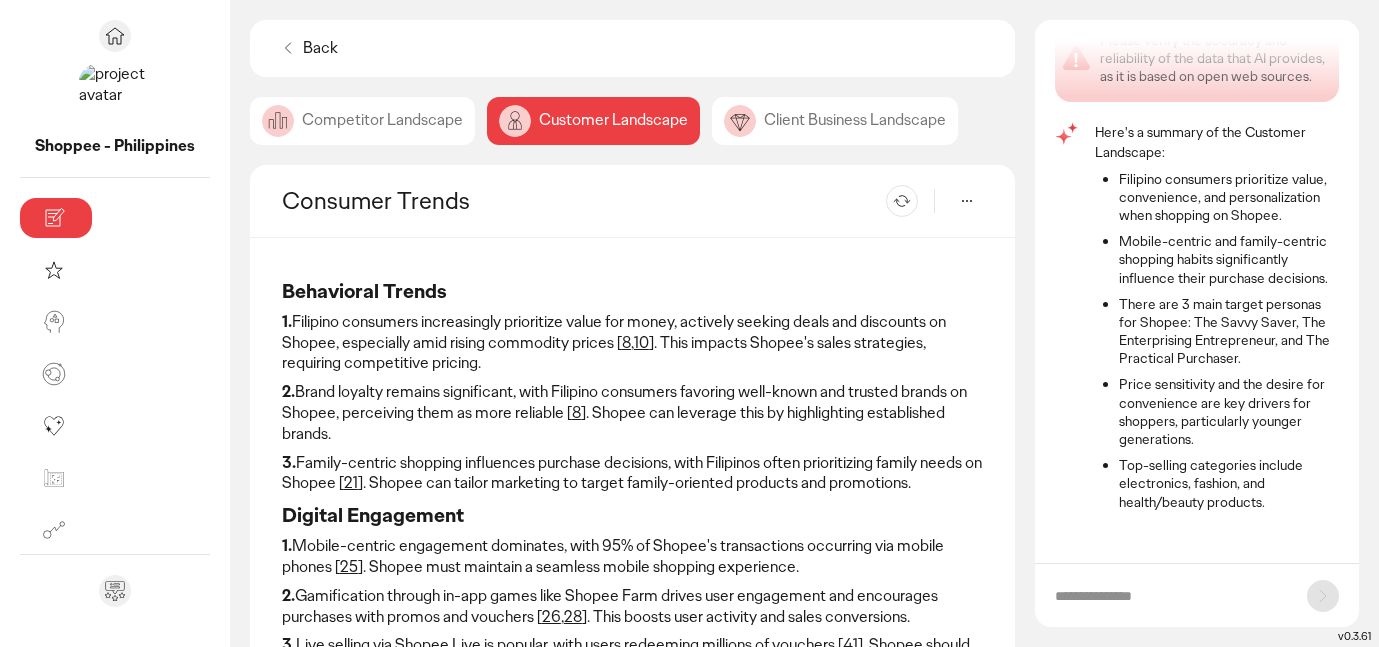 click on "Behavioral Trends
1.  Filipino consumers increasingly prioritize value for money, actively seeking deals and discounts on Shopee, especially amid rising commodity prices [ 8 ,  10 ]. This impacts Shopee's sales strategies, requiring competitive pricing.
2.  Brand loyalty remains significant, with Filipino consumers favoring well-known and trusted brands on Shopee, perceiving them as more reliable [ 8 ]. Shopee can leverage this by highlighting established brands.
3.  Family-centric shopping influences purchase decisions, with Filipinos often prioritizing family needs on Shopee [ 21 ]. Shopee can tailor marketing to target family-oriented products and promotions.
Digital Engagement
1.  Mobile-centric engagement dominates, with 95% of Shopee's transactions occurring via mobile phones [ 25 ]. Shopee must maintain a seamless mobile shopping experience.
2.  Gamification through in-app games like Shopee Farm drives user engagement and encourages purchases with promos and vouchers [ 26 ,  28
3. 41" at bounding box center (632, 705) 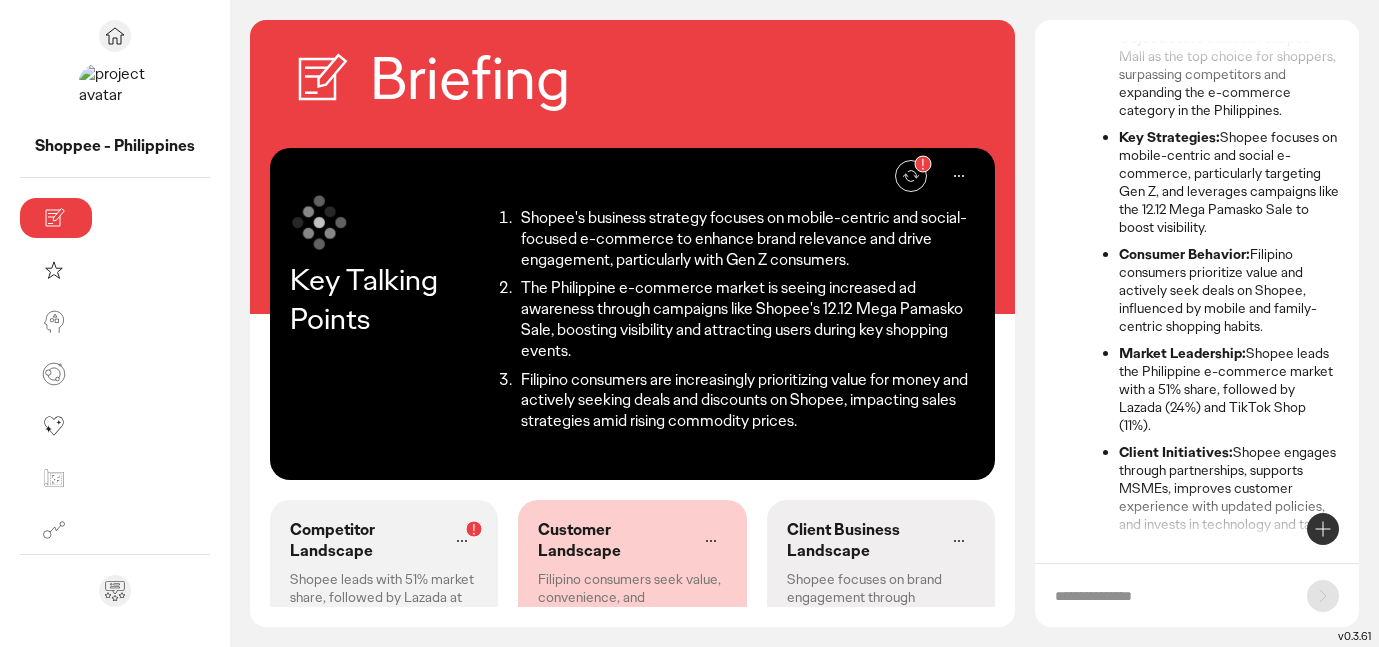 scroll, scrollTop: 227, scrollLeft: 0, axis: vertical 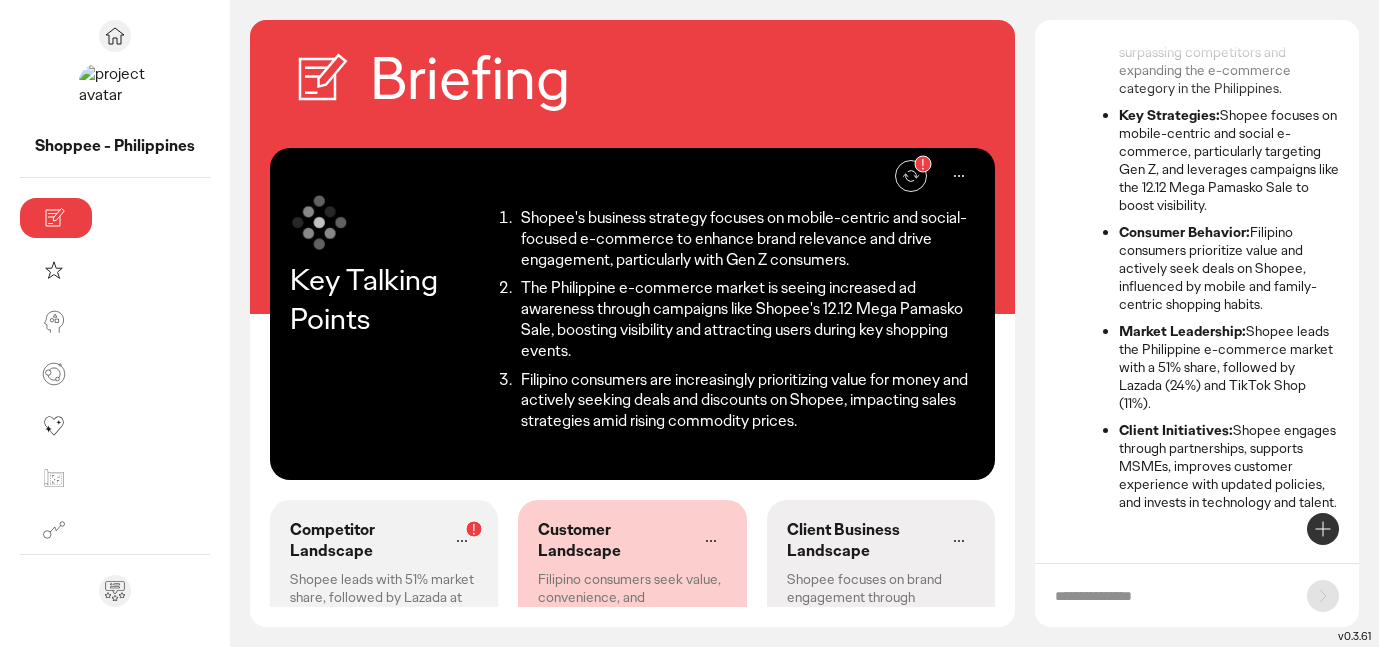 click on "Shopee leads with 51% market share, followed by Lazada at 24%, while TikTok Shop holds 11% in the Philippines." 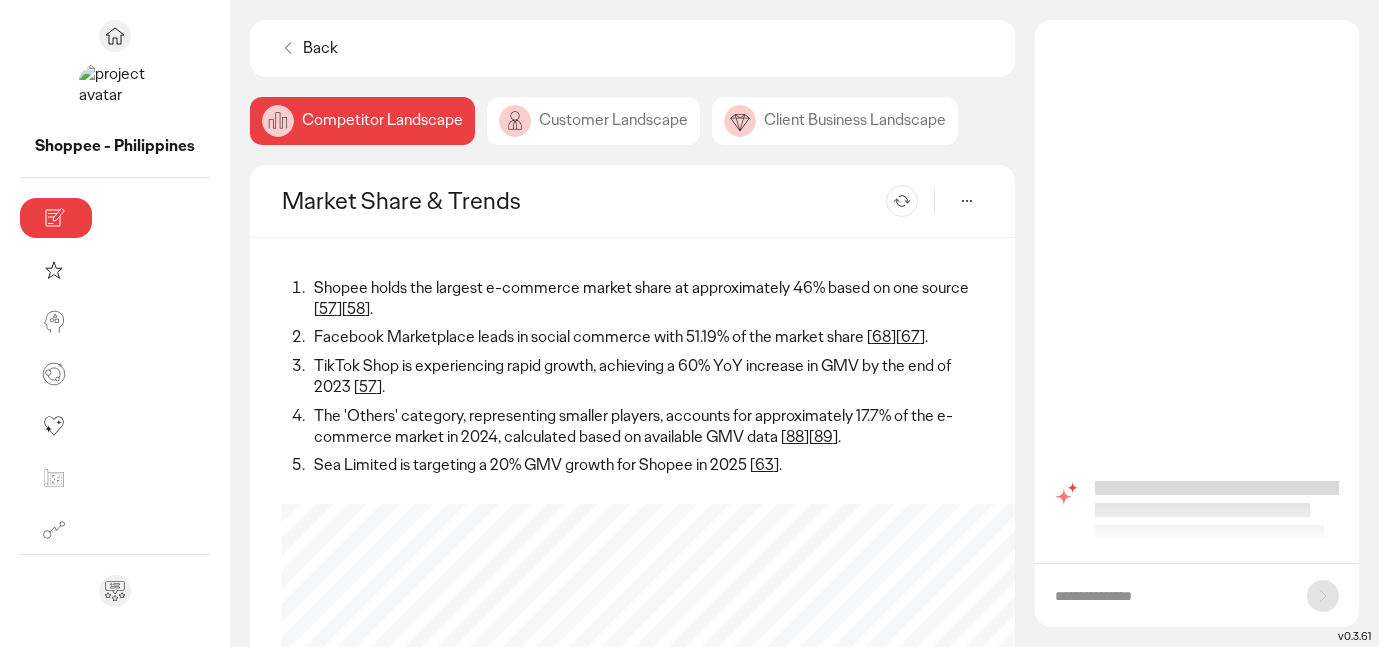 scroll, scrollTop: 305, scrollLeft: 0, axis: vertical 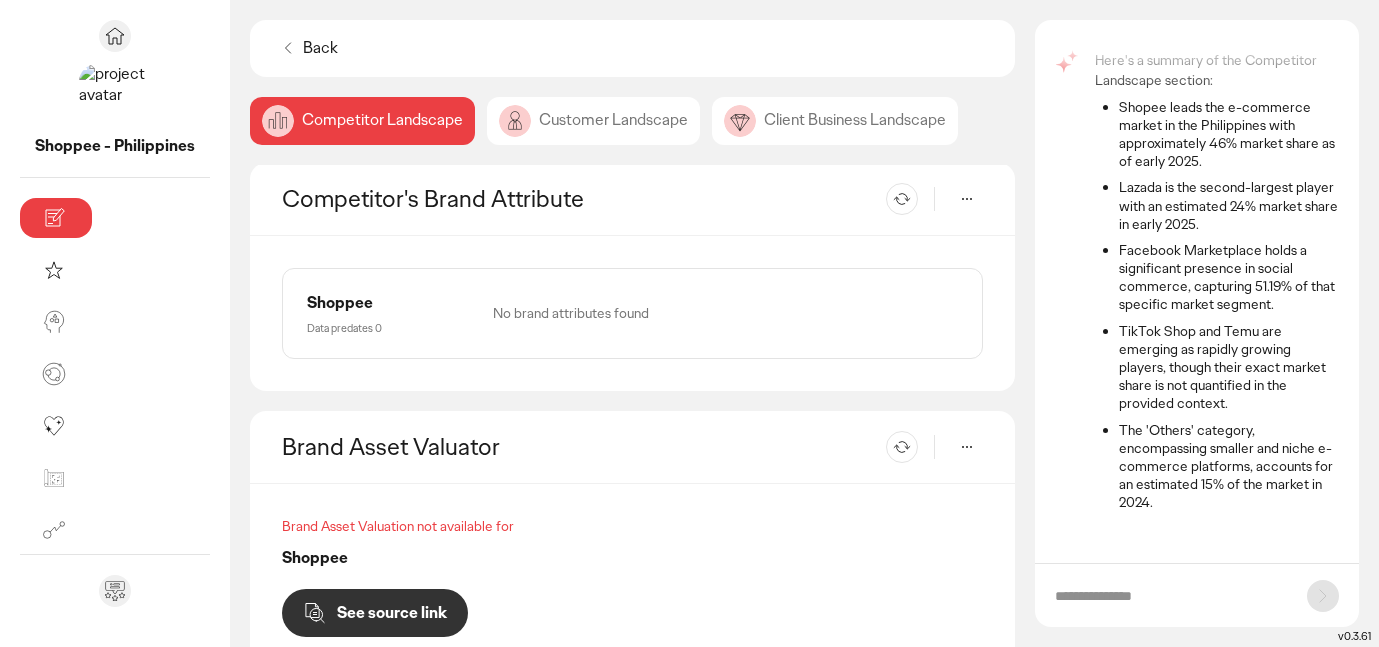 click on "Brand Asset Valuator  Re-generate" at bounding box center [632, 447] 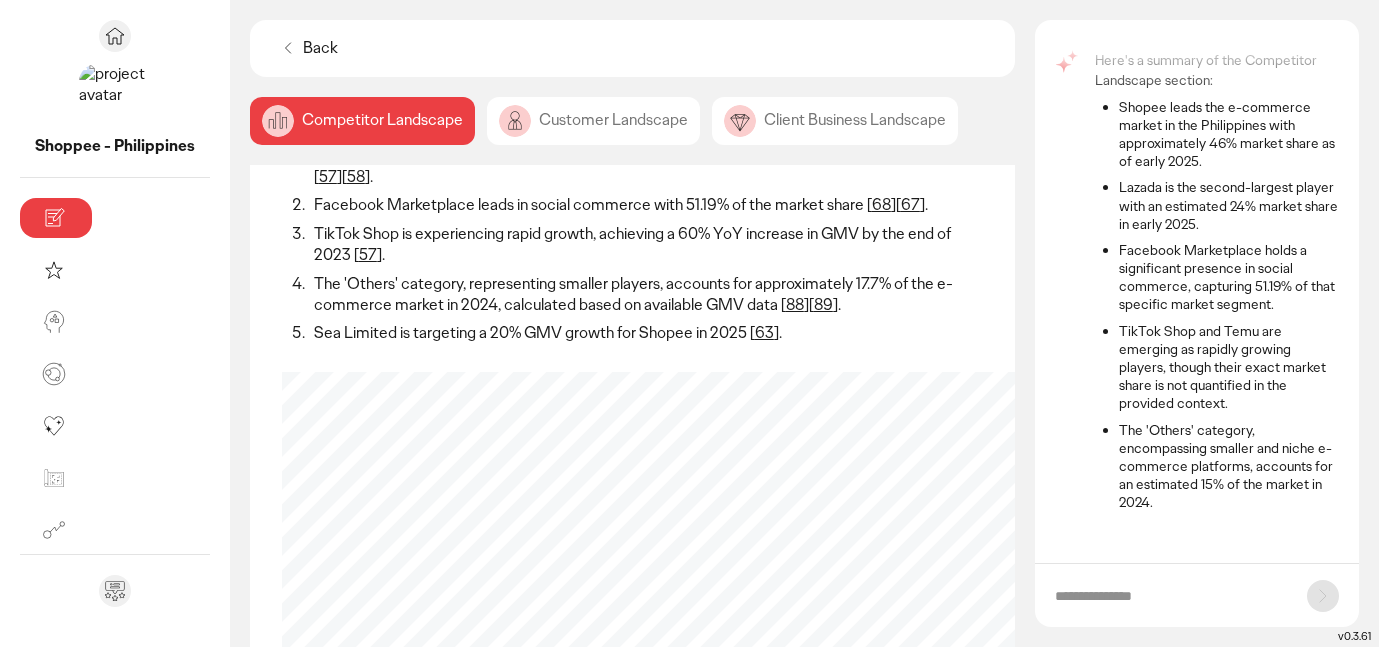 scroll, scrollTop: 134, scrollLeft: 0, axis: vertical 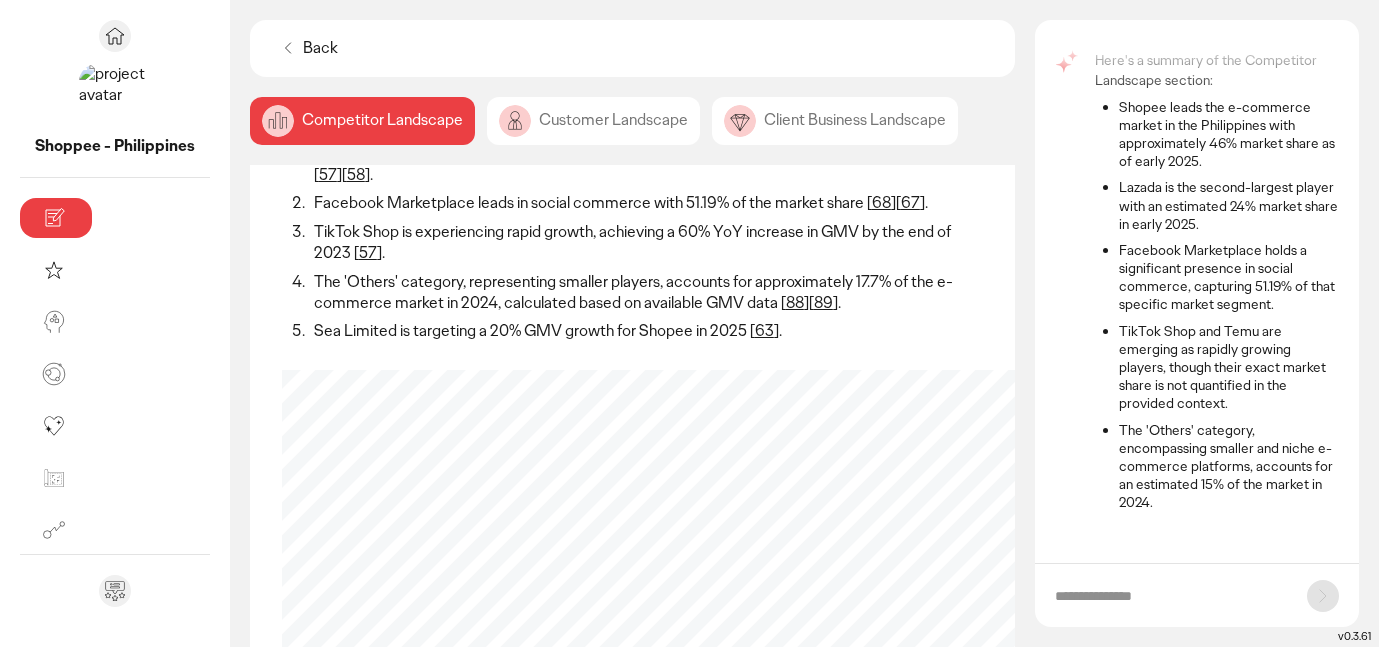 click on "Competitor Landscape" 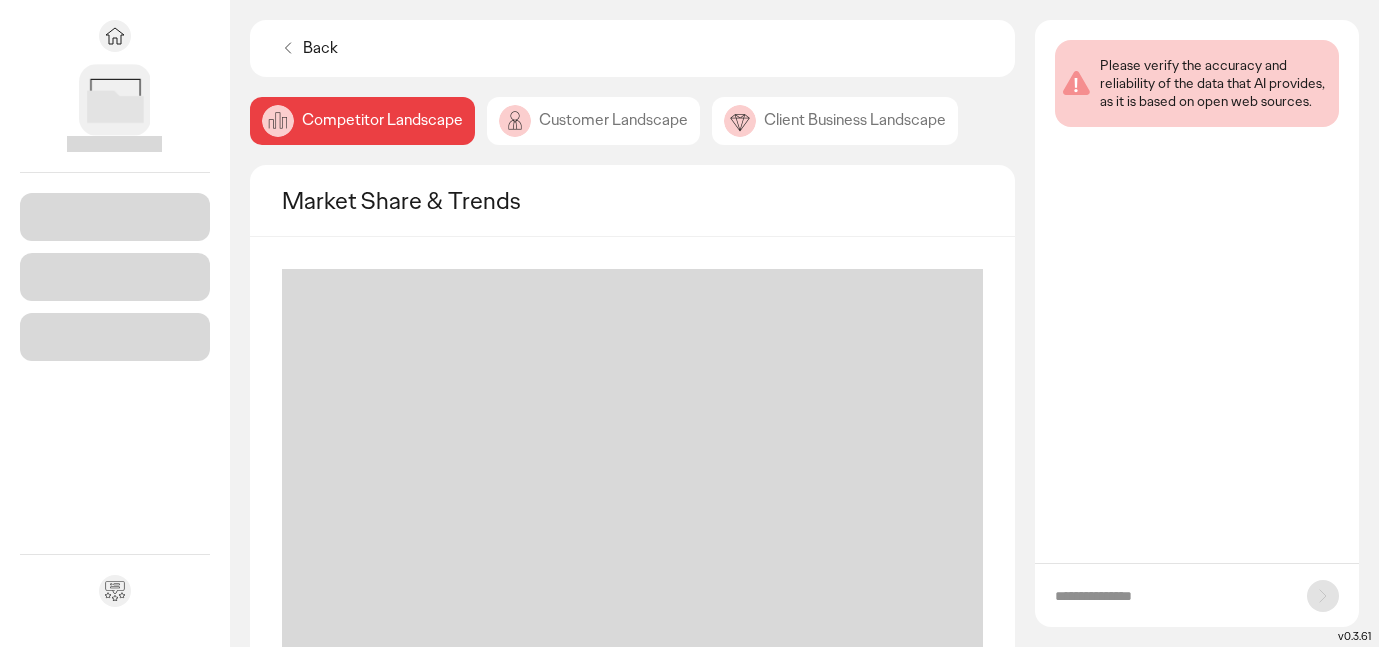 scroll, scrollTop: 0, scrollLeft: 0, axis: both 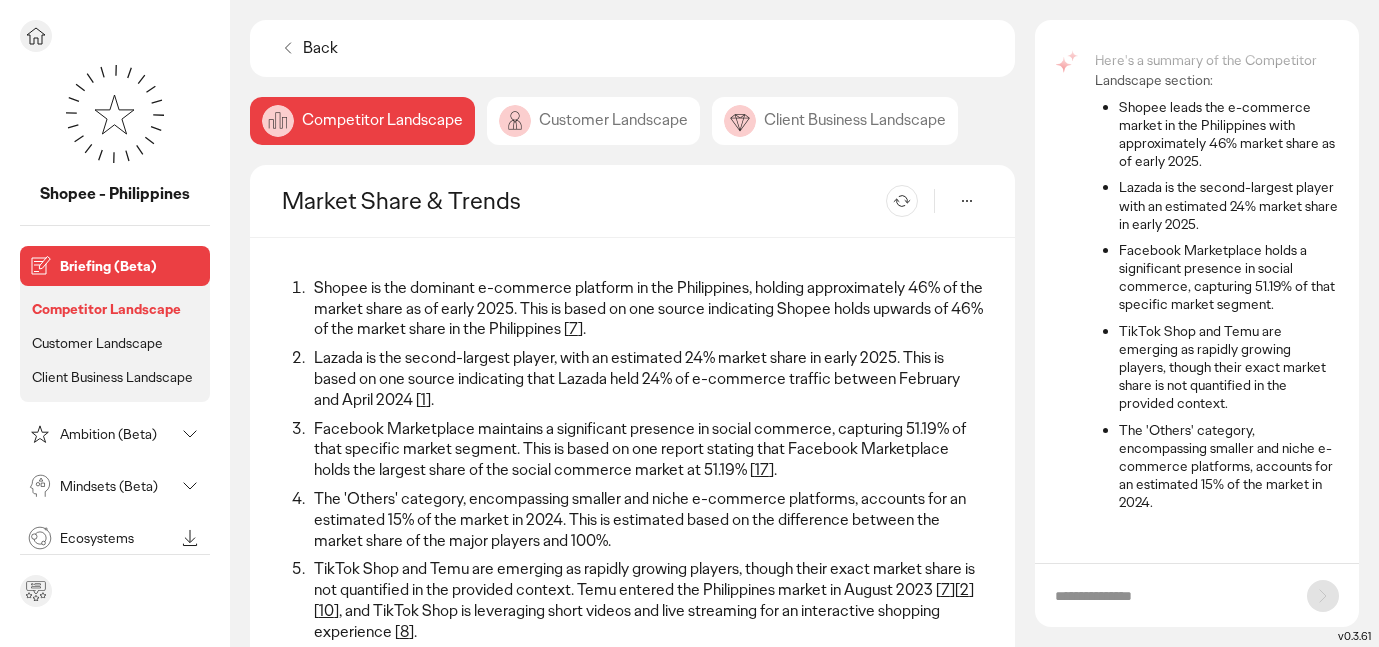 click 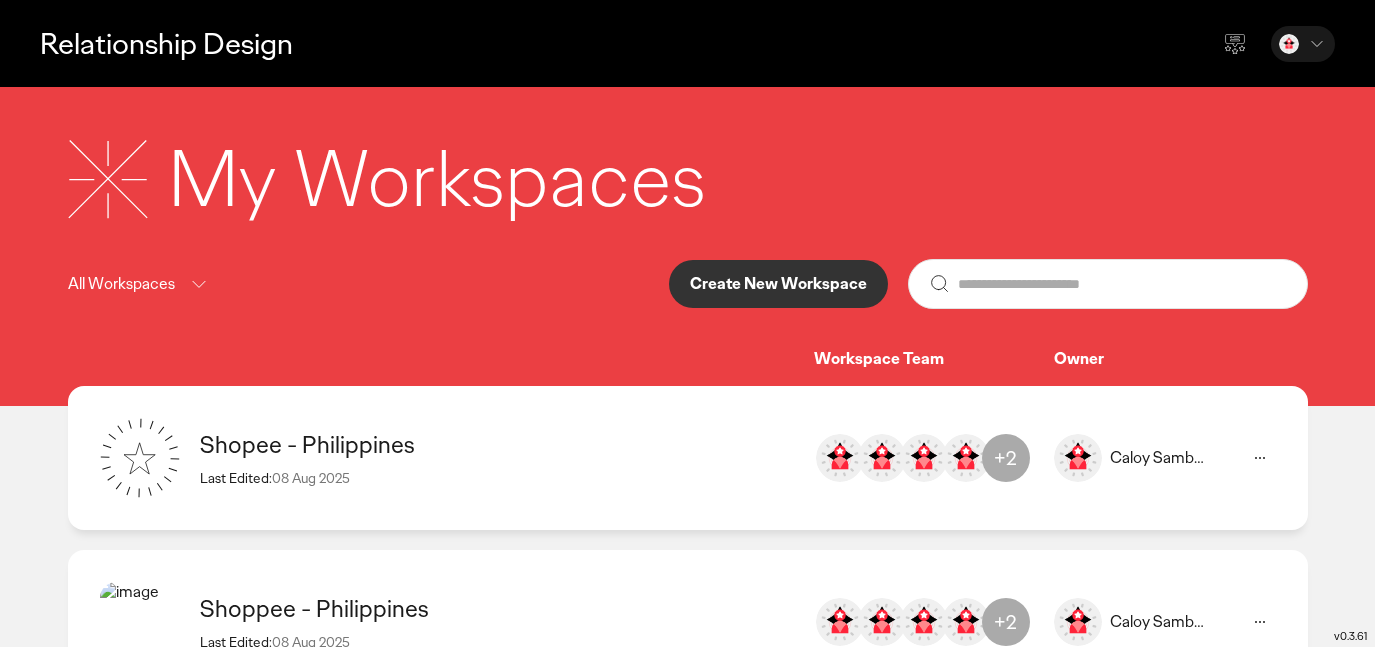 click 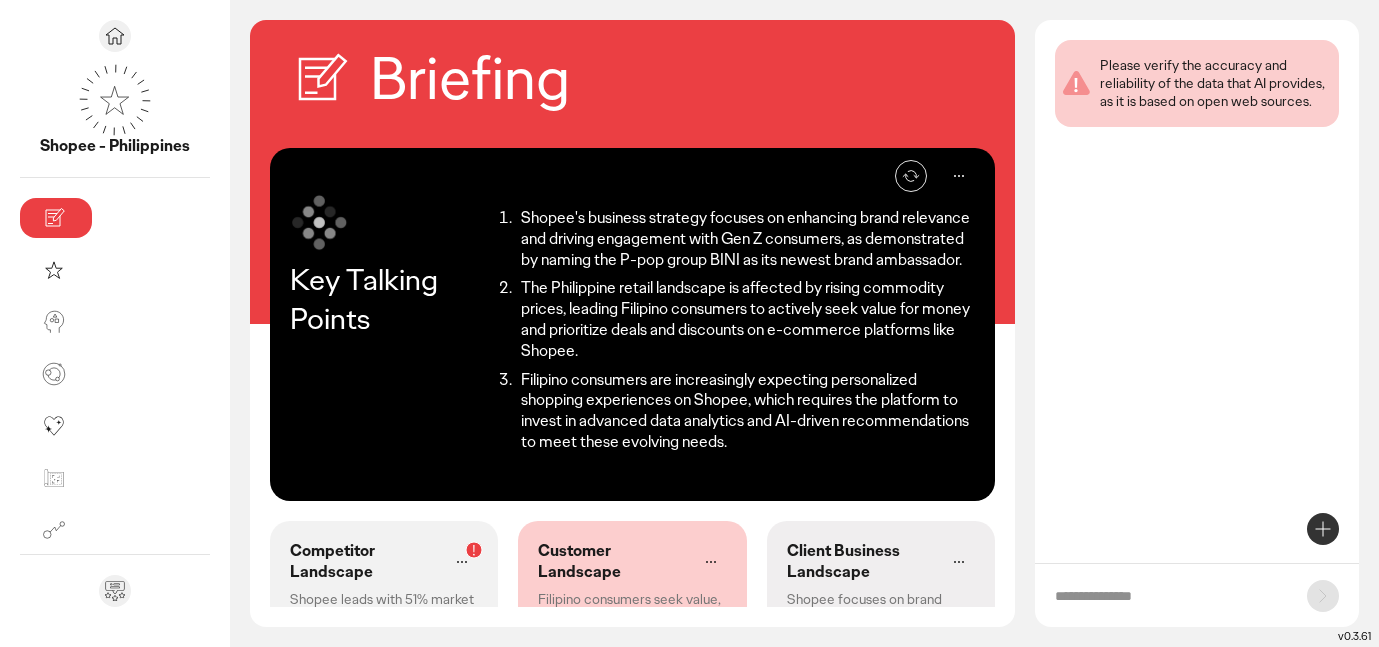 click on "Briefing" at bounding box center (632, 84) 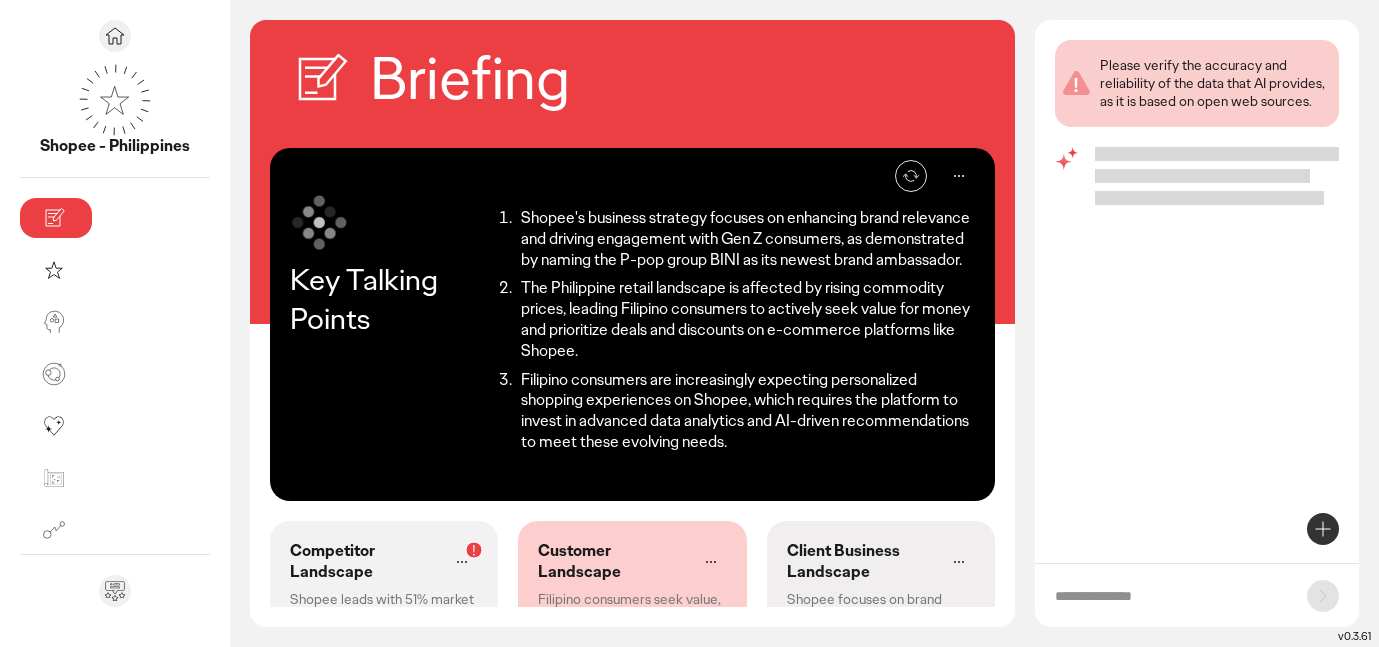 click on "Shopee leads with 51% market share, followed by Lazada at 24%, while TikTok Shop holds 11% in the Philippines." 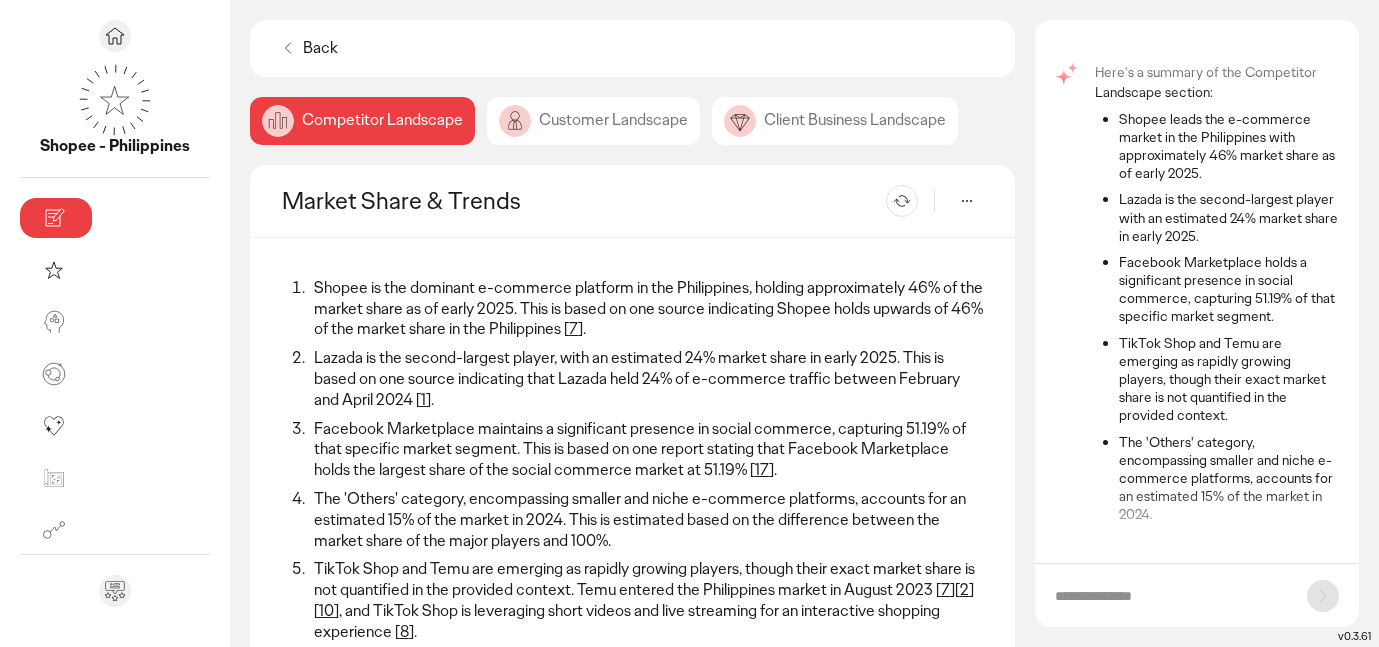 scroll, scrollTop: 97, scrollLeft: 0, axis: vertical 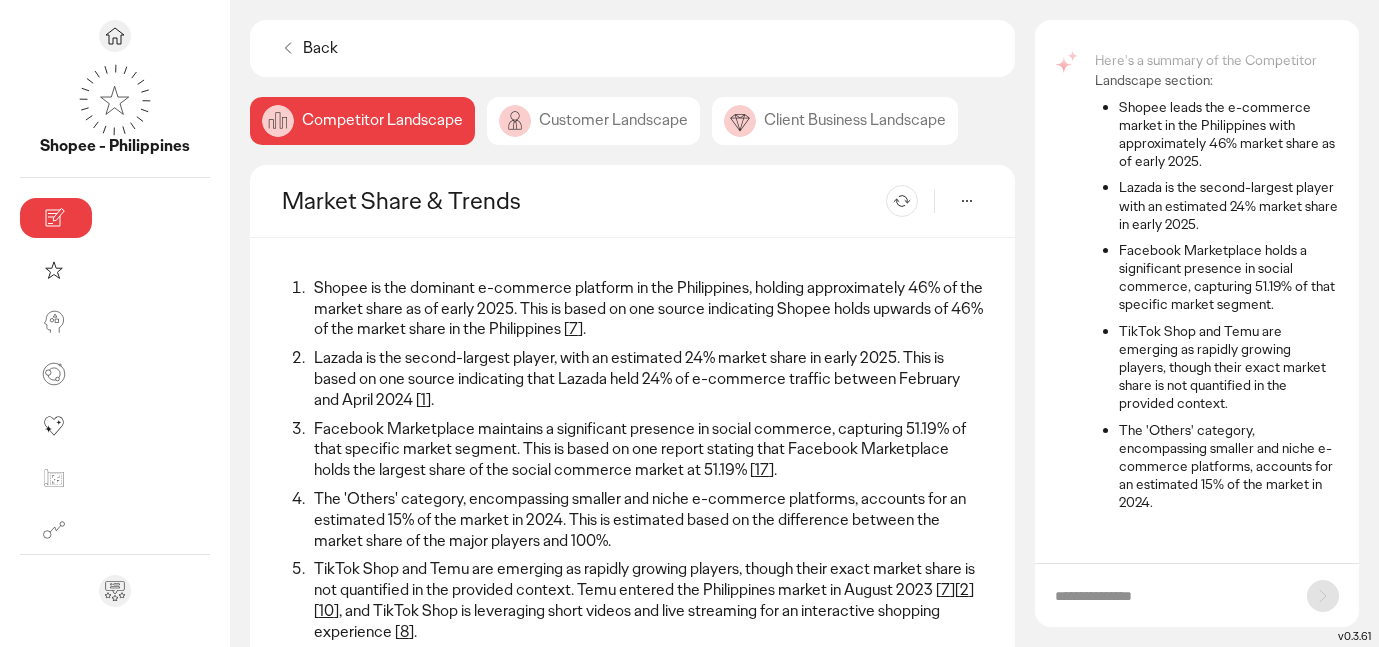 click at bounding box center (1171, 596) 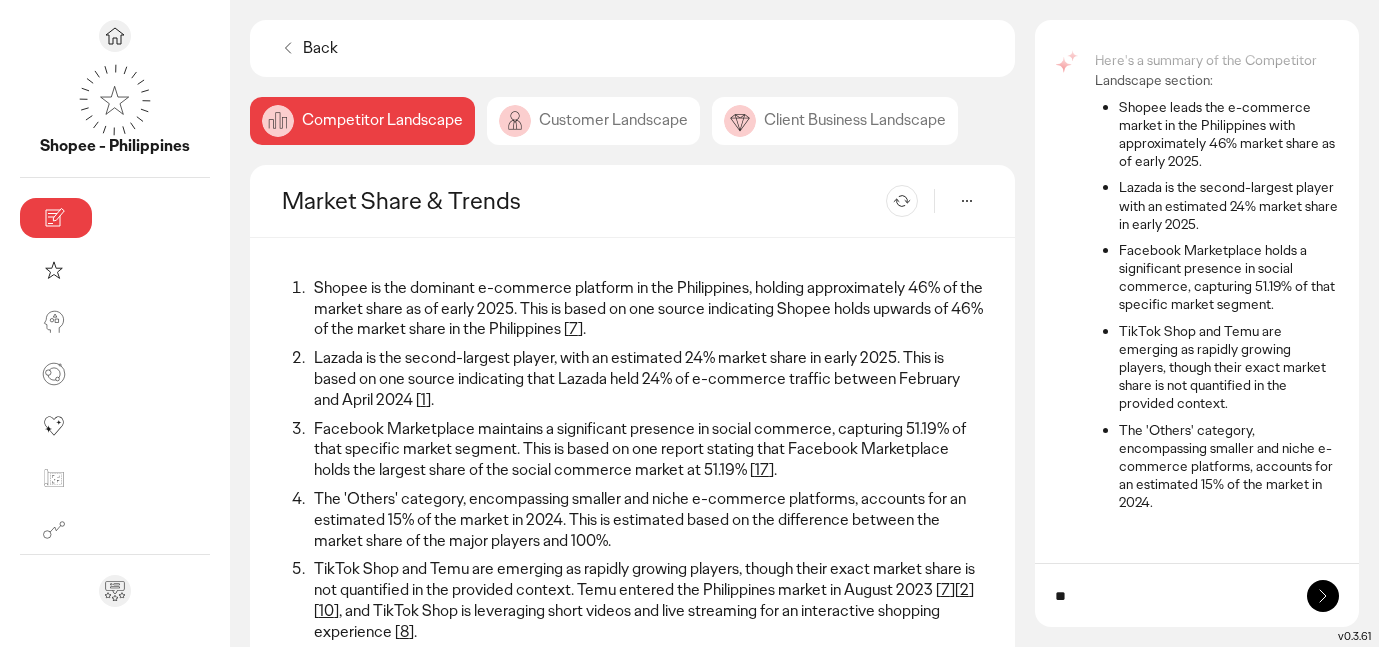 type on "*" 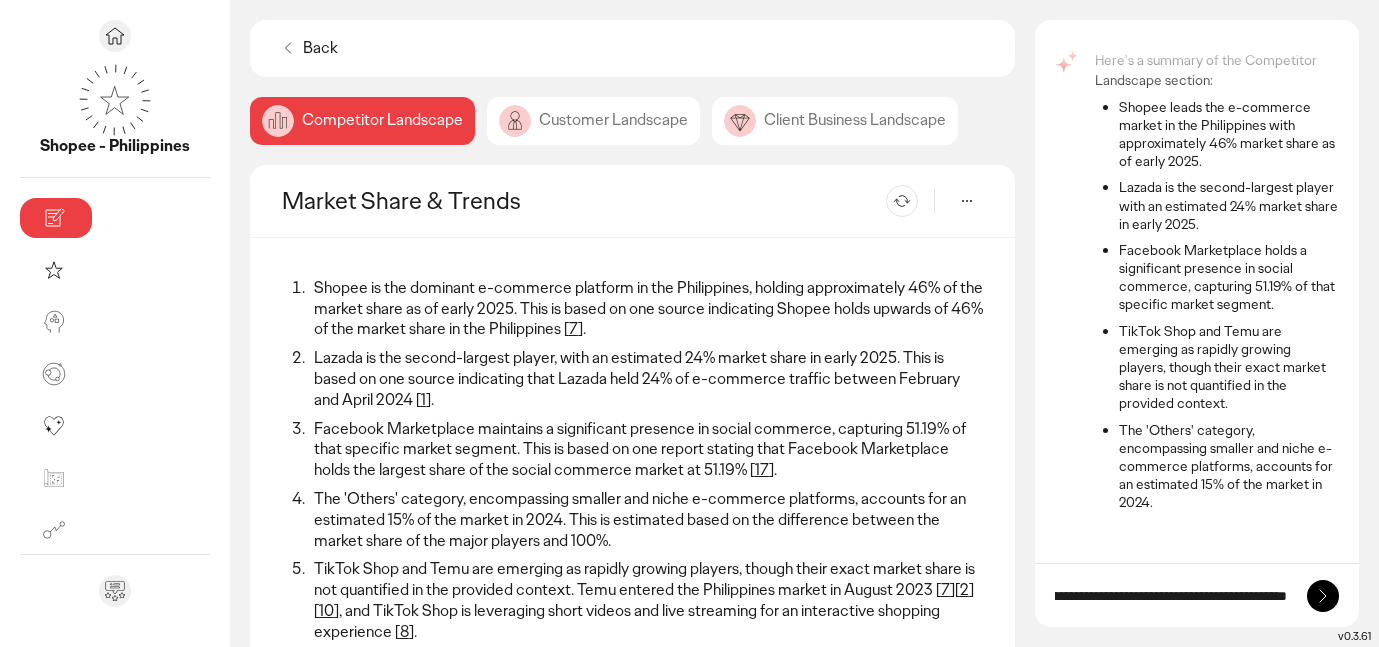 scroll, scrollTop: 0, scrollLeft: 425, axis: horizontal 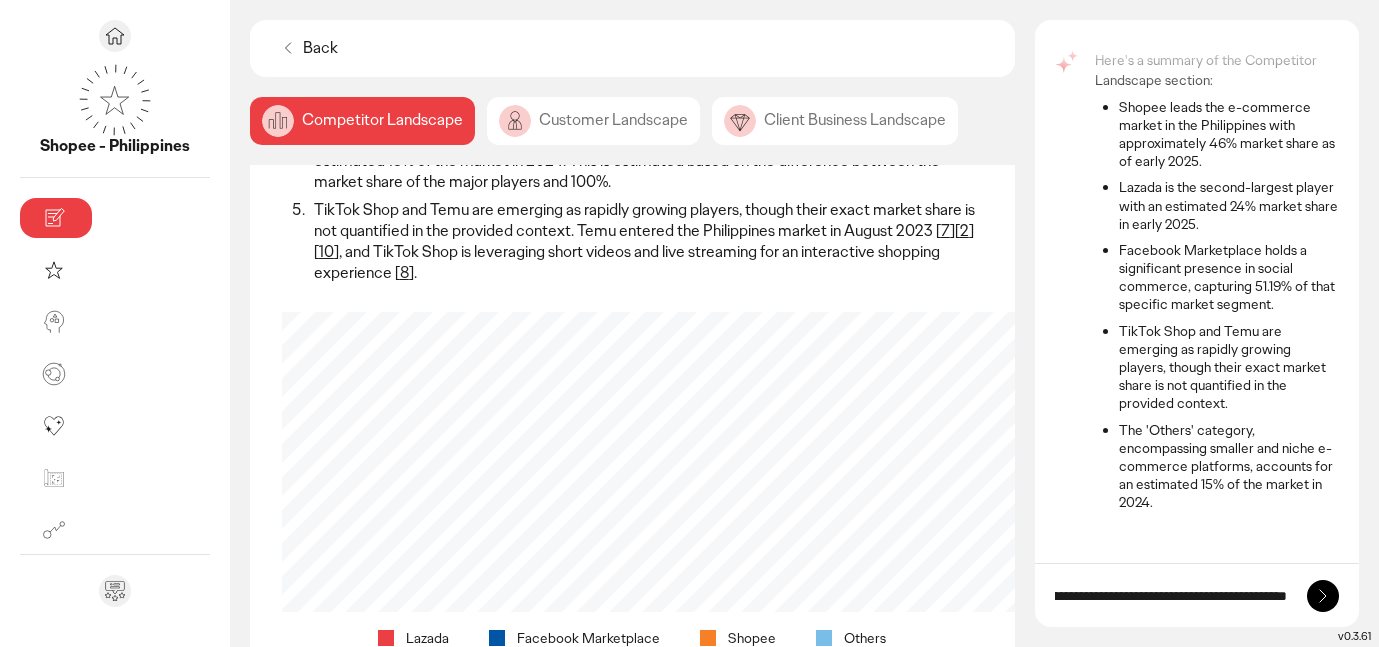 type on "**********" 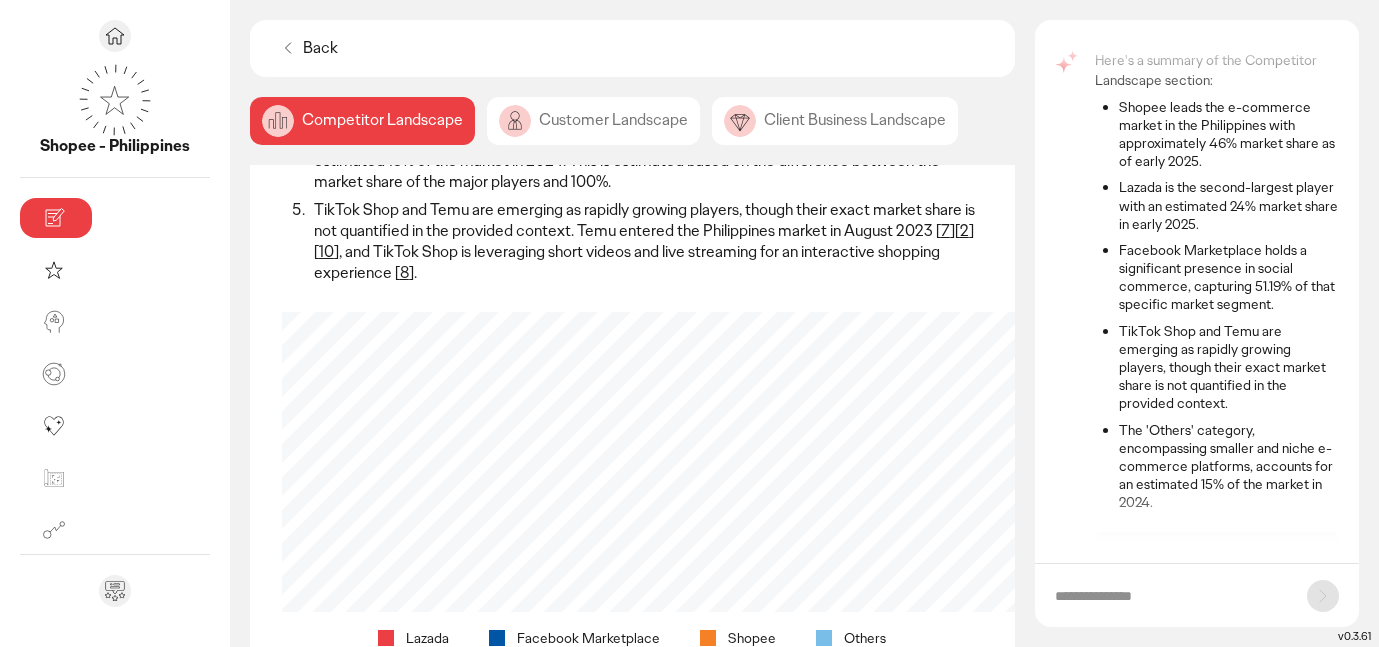 scroll, scrollTop: 0, scrollLeft: 0, axis: both 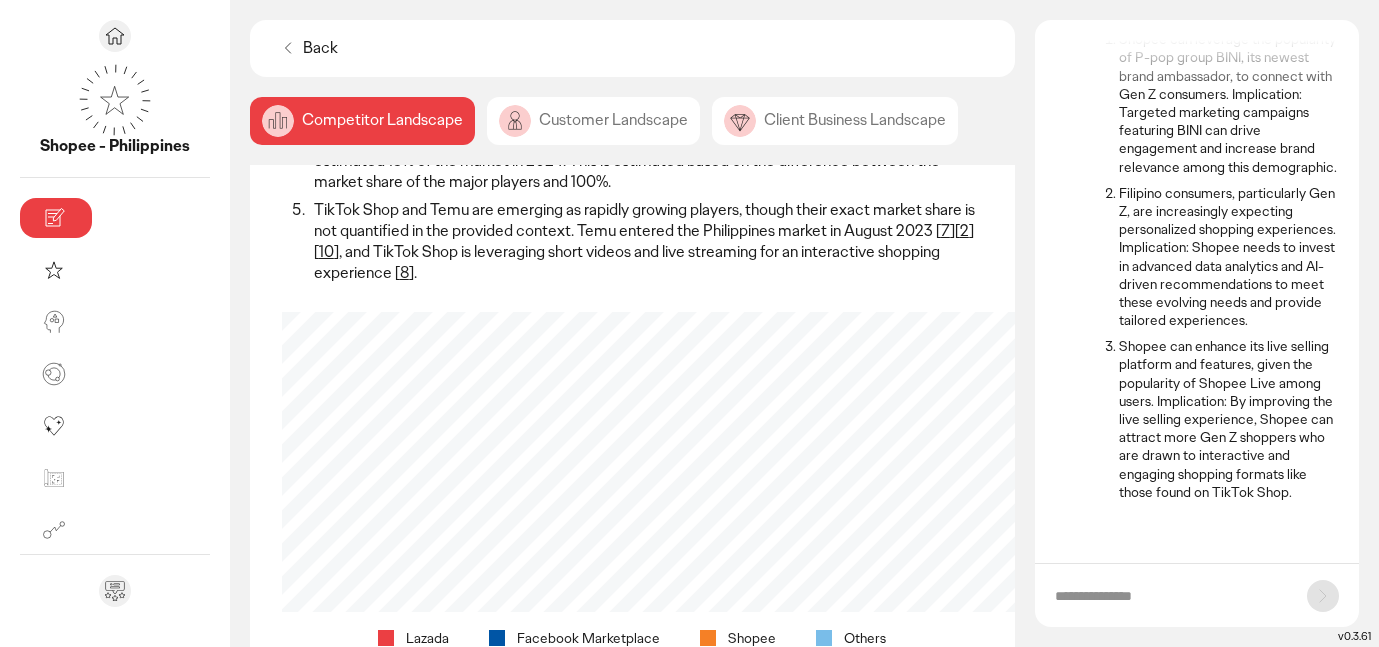 click at bounding box center [1171, 596] 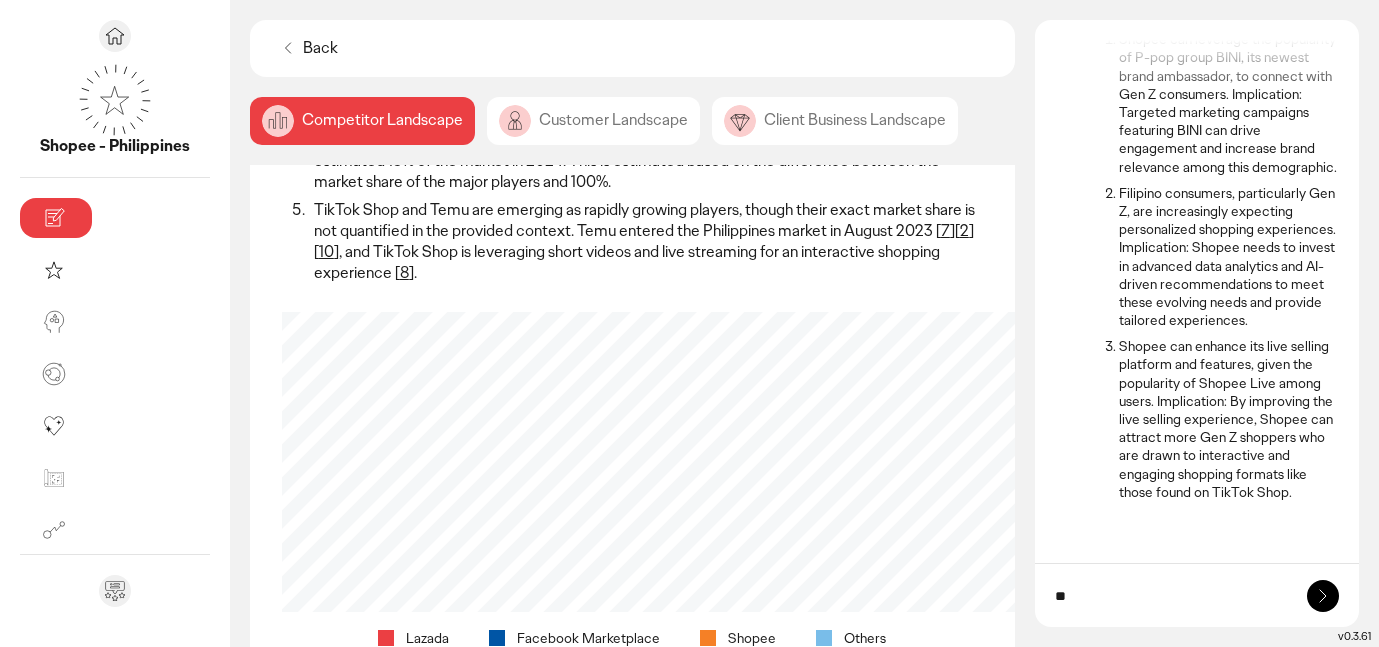 type on "*" 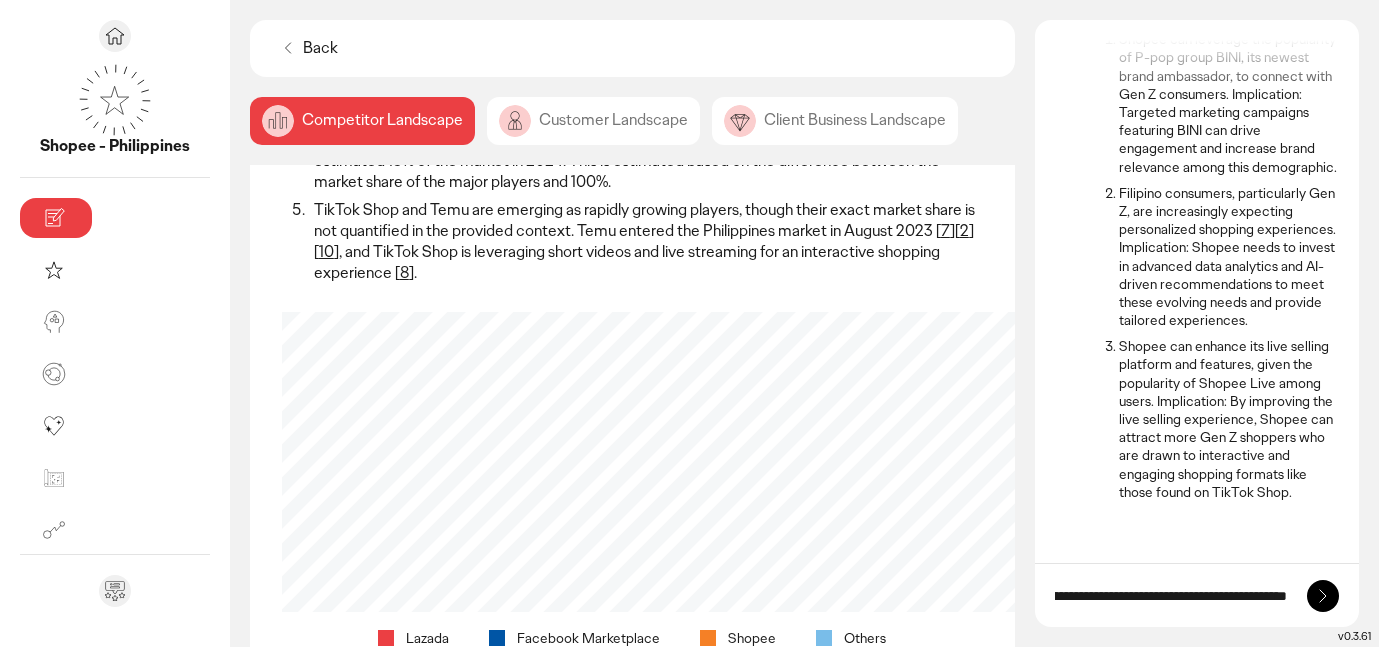 scroll, scrollTop: 0, scrollLeft: 249, axis: horizontal 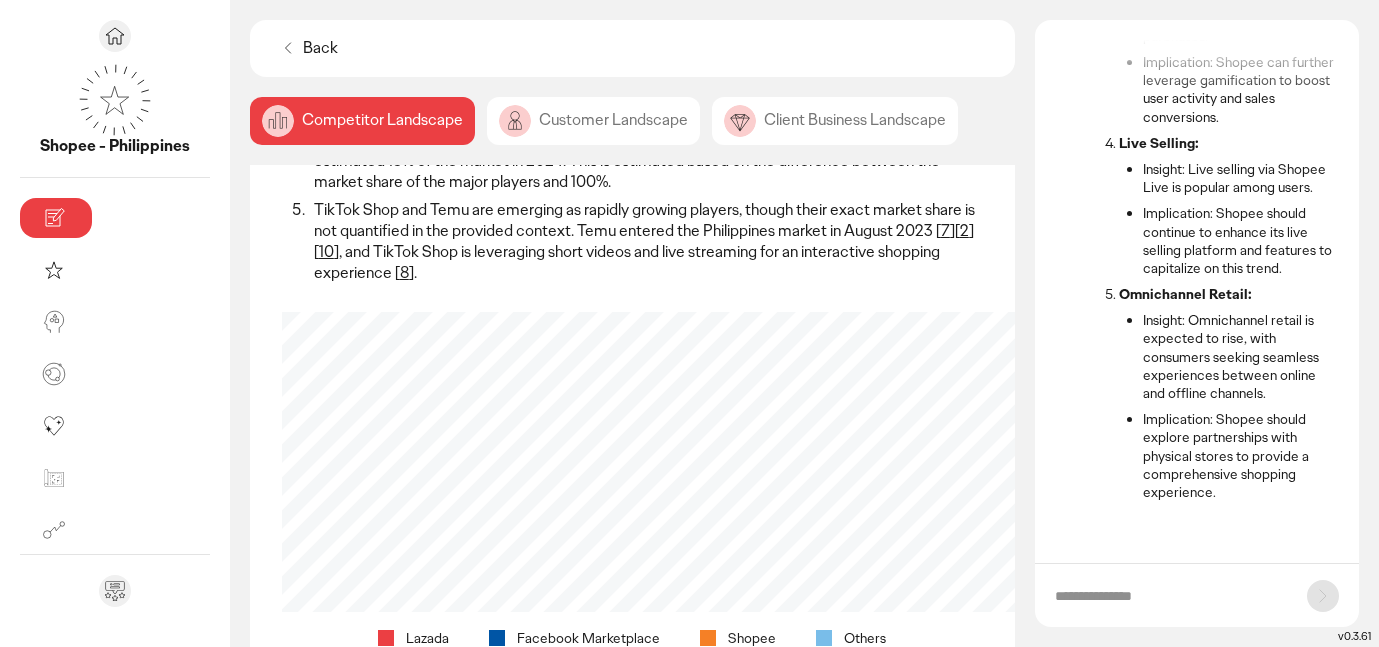 click at bounding box center (1171, 596) 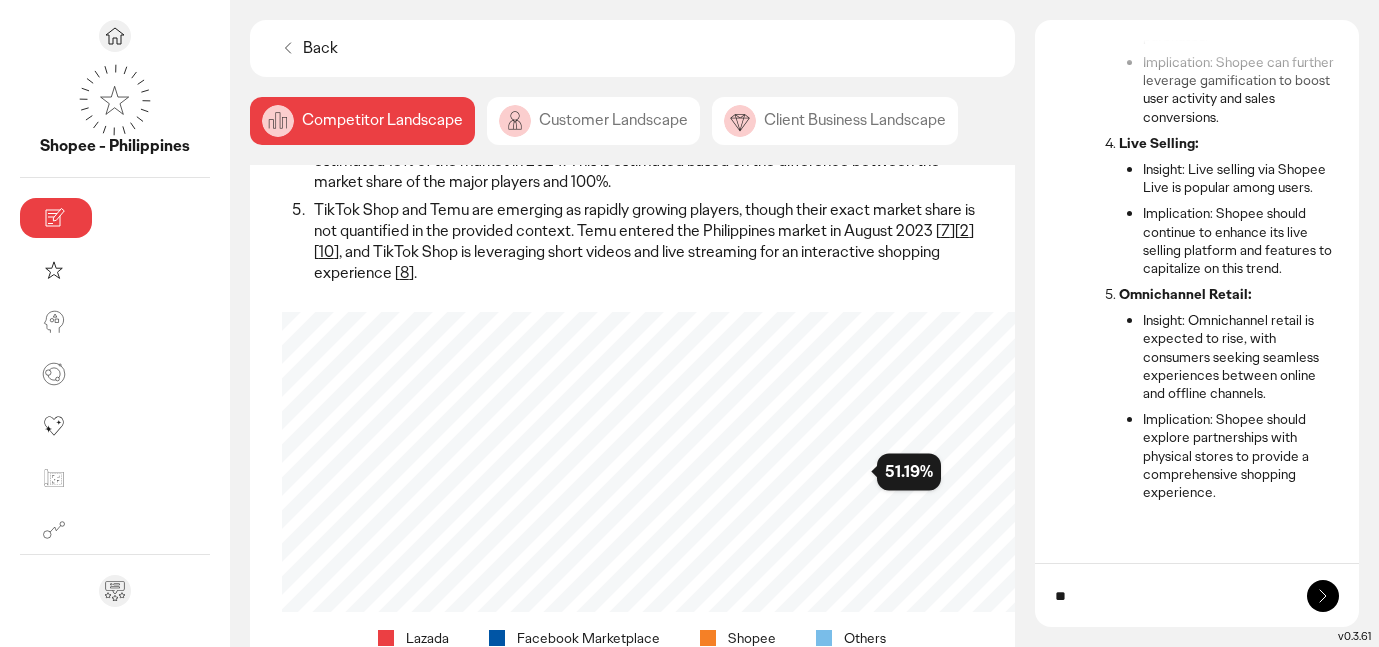 type on "*" 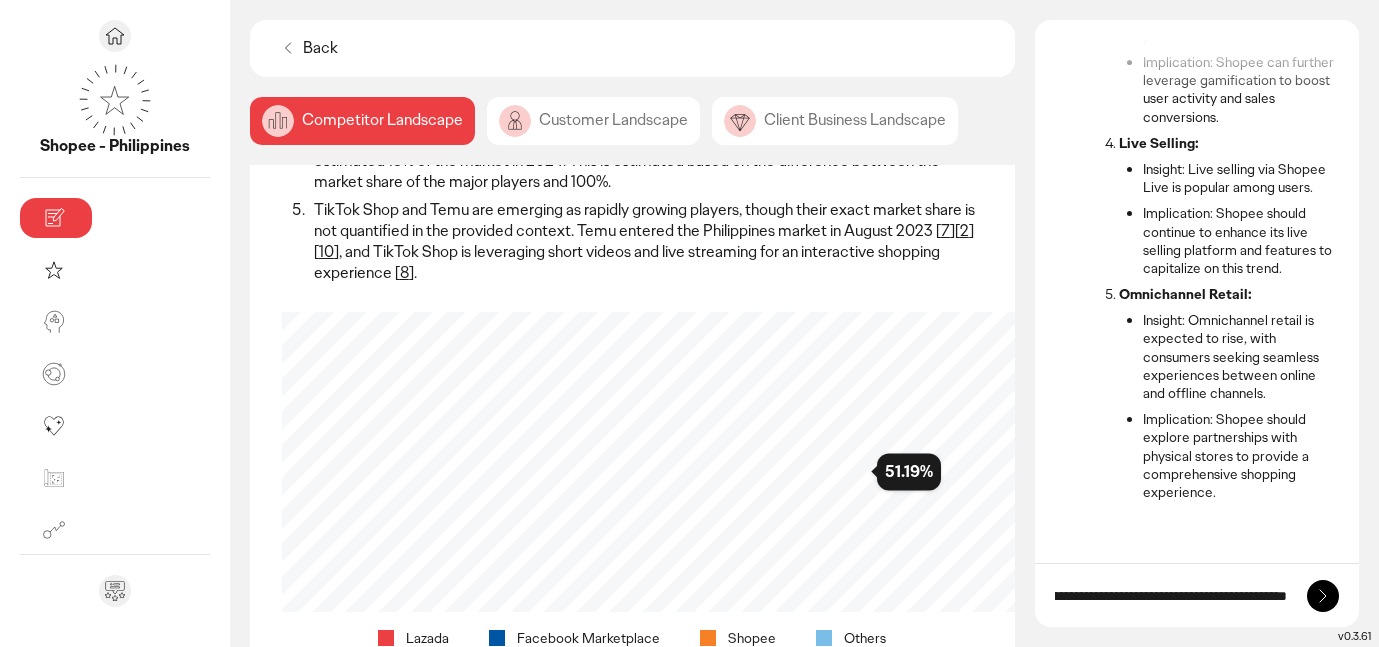 scroll, scrollTop: 0, scrollLeft: 252, axis: horizontal 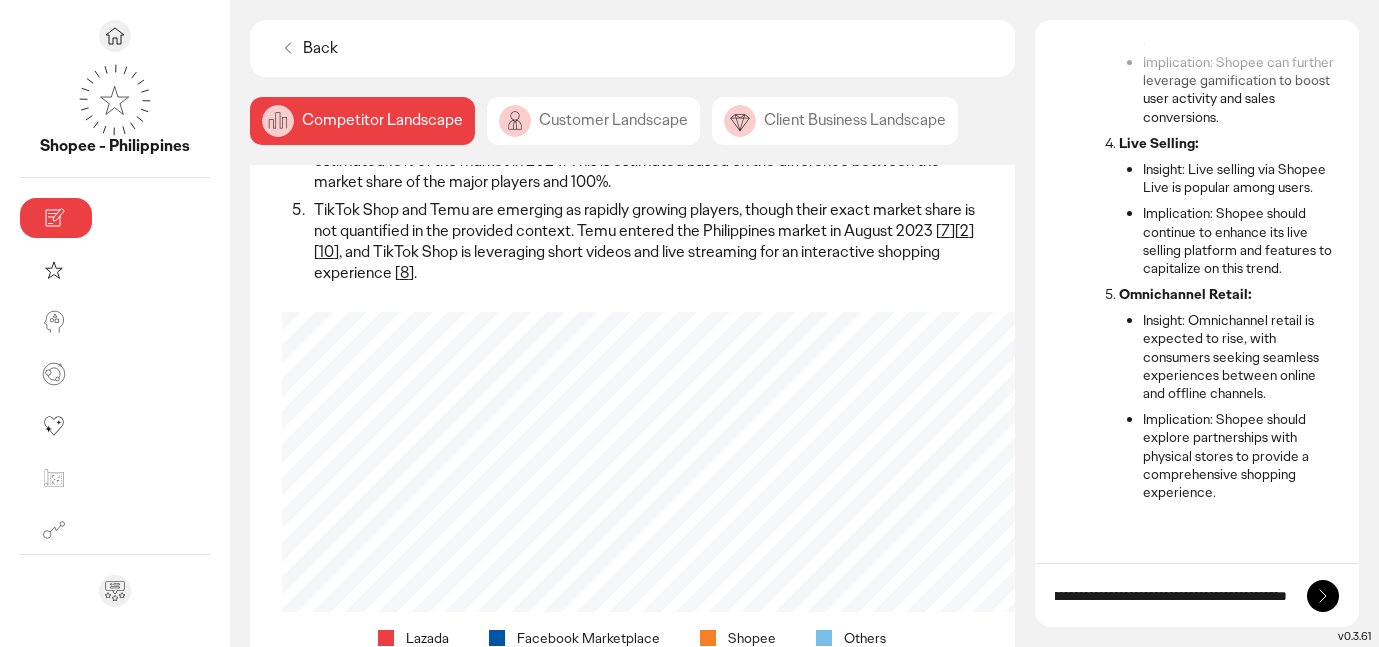 type on "**********" 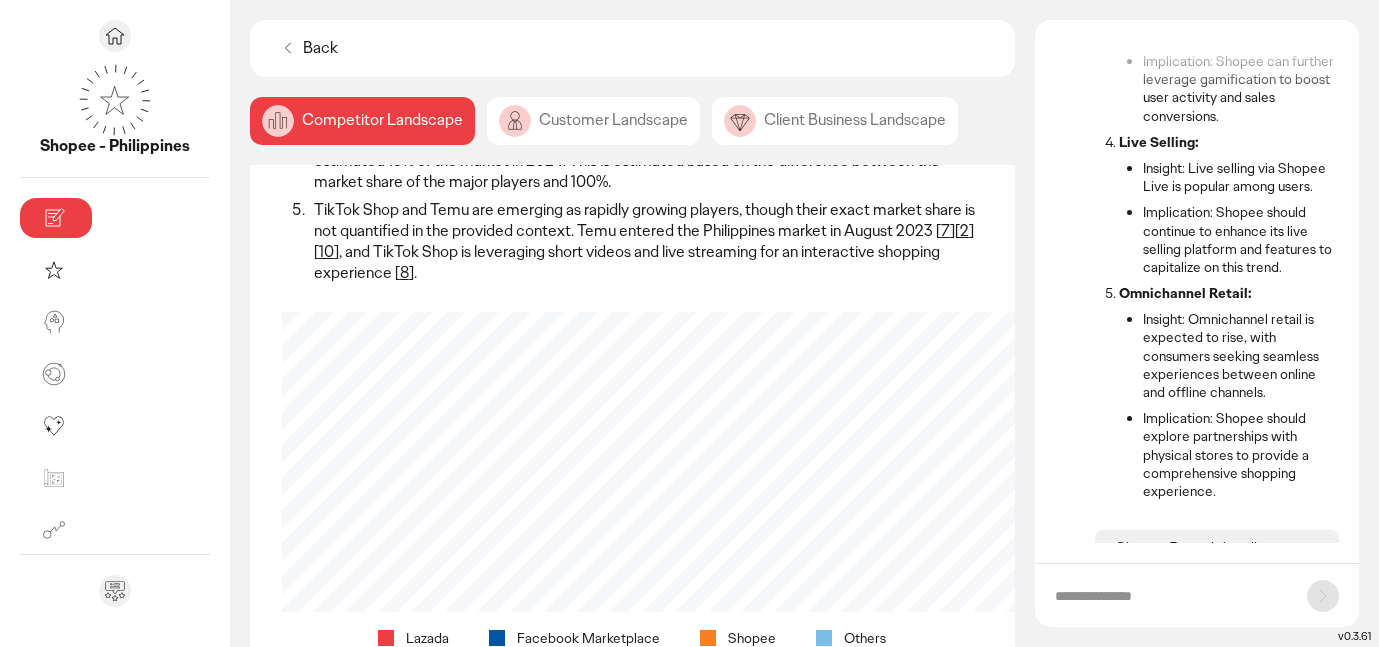 scroll, scrollTop: 0, scrollLeft: 0, axis: both 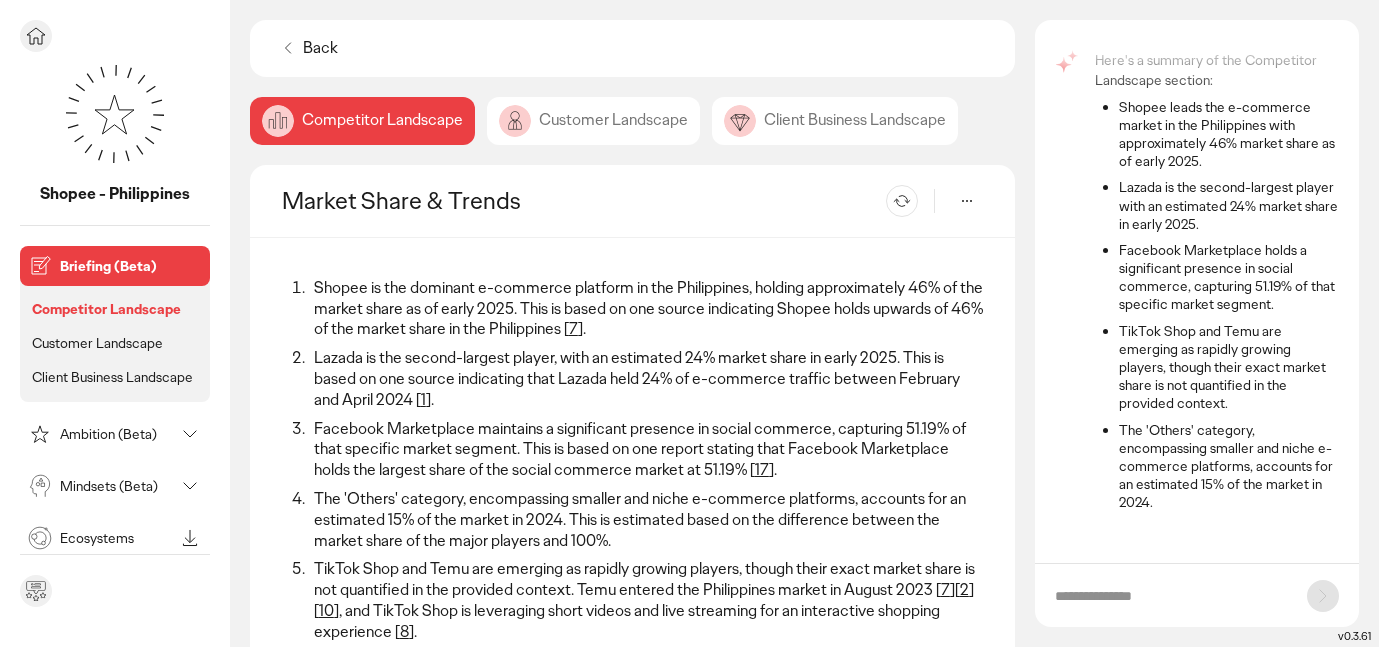 click on "Briefing (Beta)" at bounding box center (131, 266) 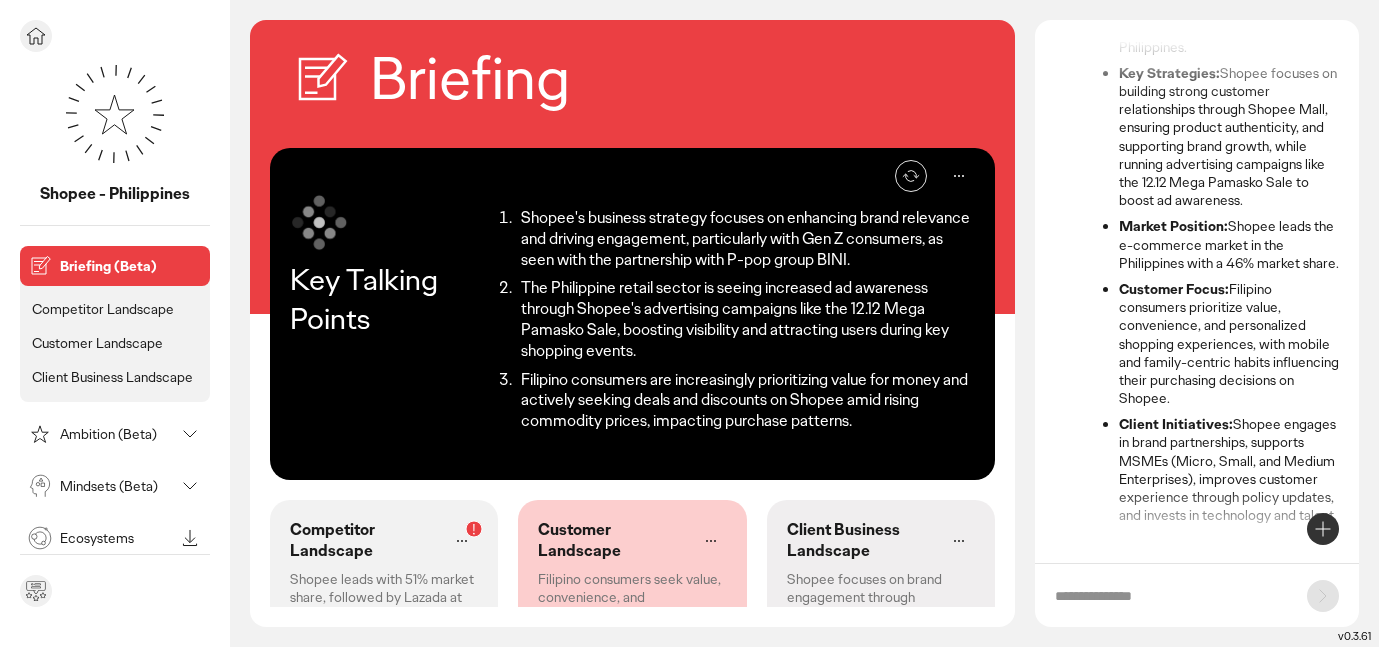 scroll, scrollTop: 336, scrollLeft: 0, axis: vertical 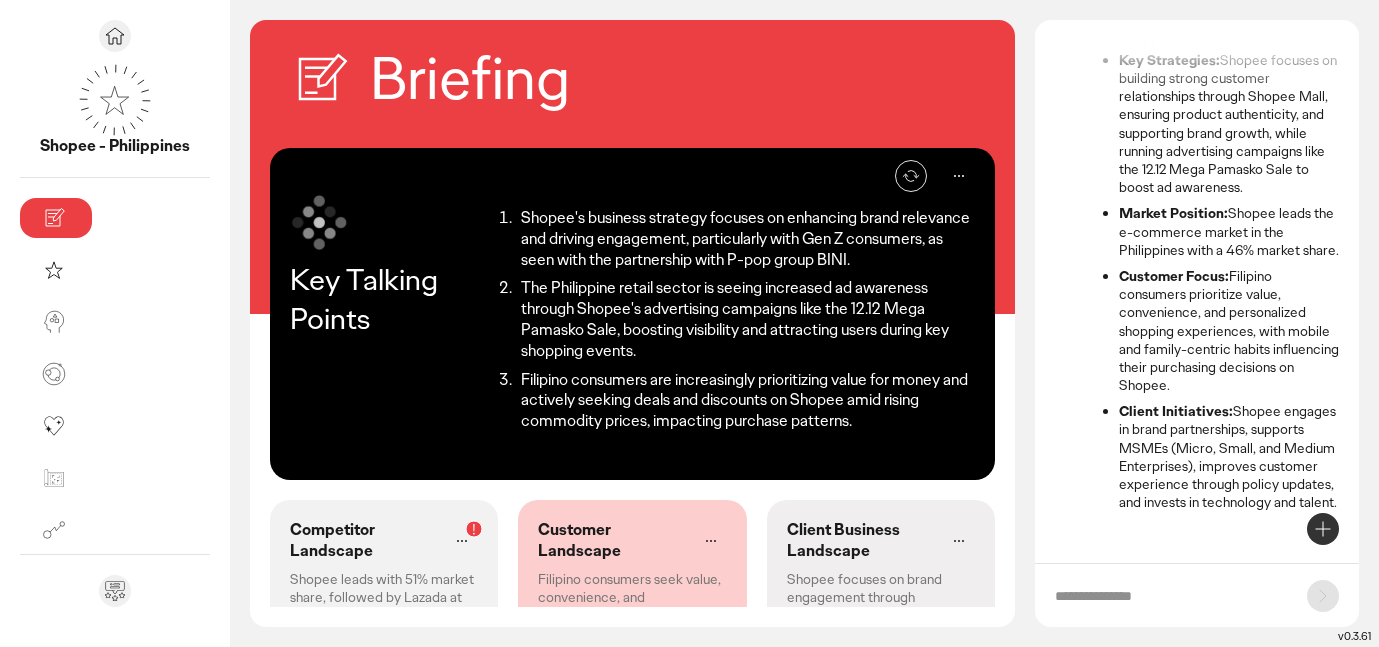 click on "Shopee's business strategy focuses on enhancing brand relevance and driving engagement, particularly with Gen Z consumers, as seen with the partnership with P-pop group BINI.
The Philippine retail sector is seeing increased ad awareness through Shopee's advertising campaigns like the 12.12 Mega Pamasko Sale, boosting visibility and attracting users during key shopping events.
Filipino consumers are increasingly prioritizing value for money and actively seeking deals and discounts on Shopee amid rising commodity prices, impacting purchase patterns." at bounding box center [732, 320] 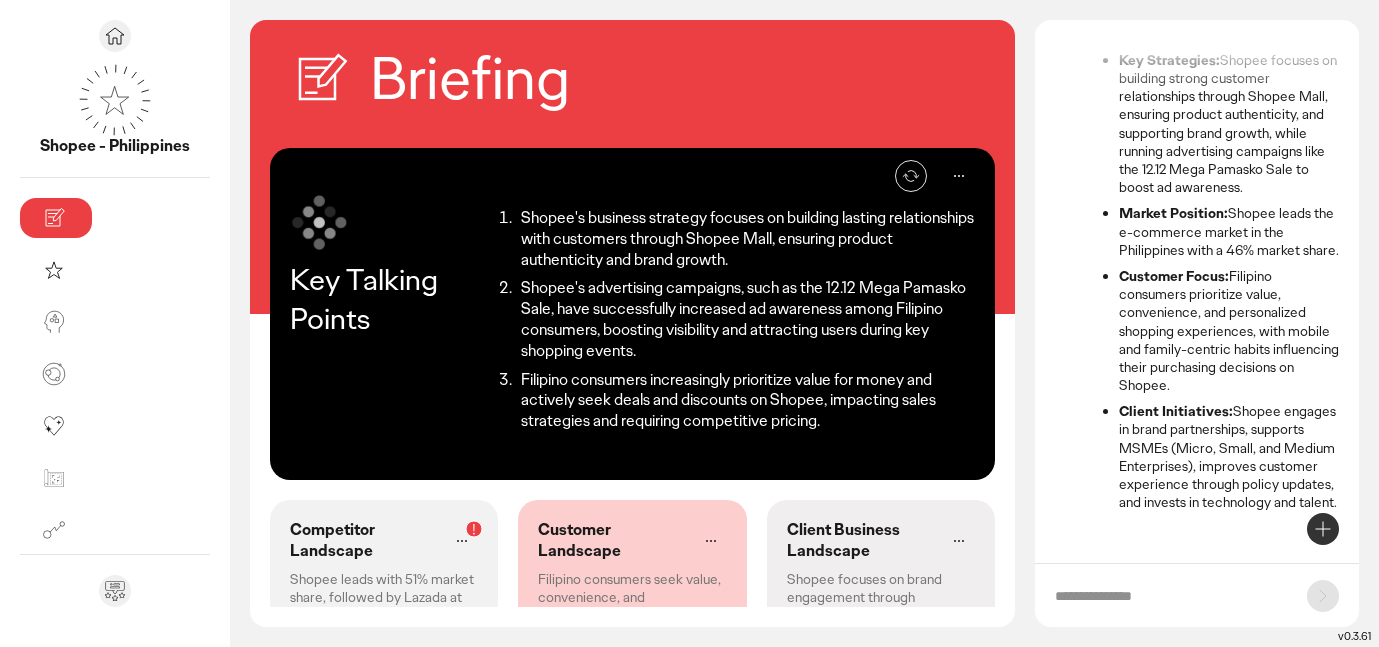 click on "Briefing   Re-generate   Key Talking Points
Shopee's business strategy focuses on building lasting relationships with customers through Shopee Mall, ensuring product authenticity and brand growth.
Shopee's advertising campaigns, such as the 12.12 Mega Pamasko Sale, have successfully increased ad awareness among Filipino consumers, boosting visibility and attracting users during key shopping events.
Filipino consumers increasingly prioritize value for money and actively seek deals and discounts on Shopee, impacting sales strategies and requiring competitive pricing.
Competitor Landscape Shopee leads with 51% market share, followed by Lazada at 24%, while TikTok Shop holds 11% in the Philippines. Customer Landscape Filipino consumers seek value, convenience, and personalization on Shopee, with mobile and family-centric shopping habits influencing purchase decisions. Client Business Landscape Here's a summary of the briefing overview for Shopee - Philippines, presented in bullet points:" at bounding box center [804, 333] 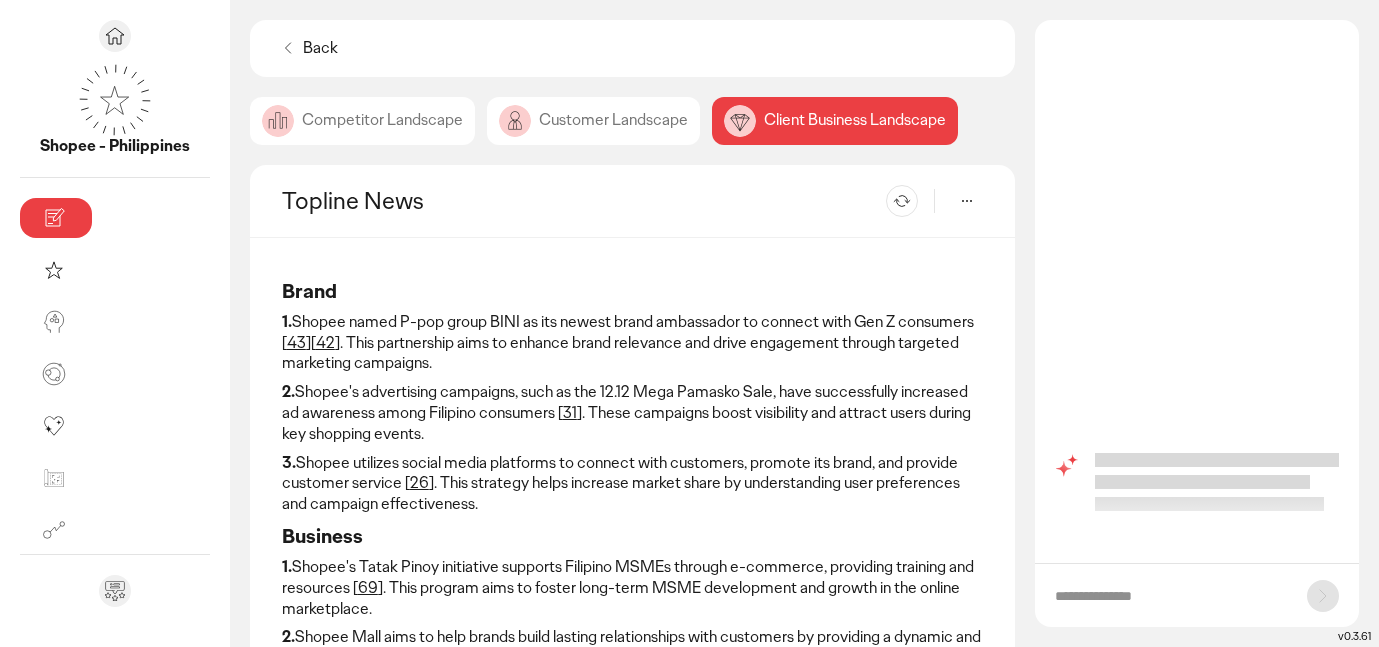 scroll, scrollTop: 0, scrollLeft: 0, axis: both 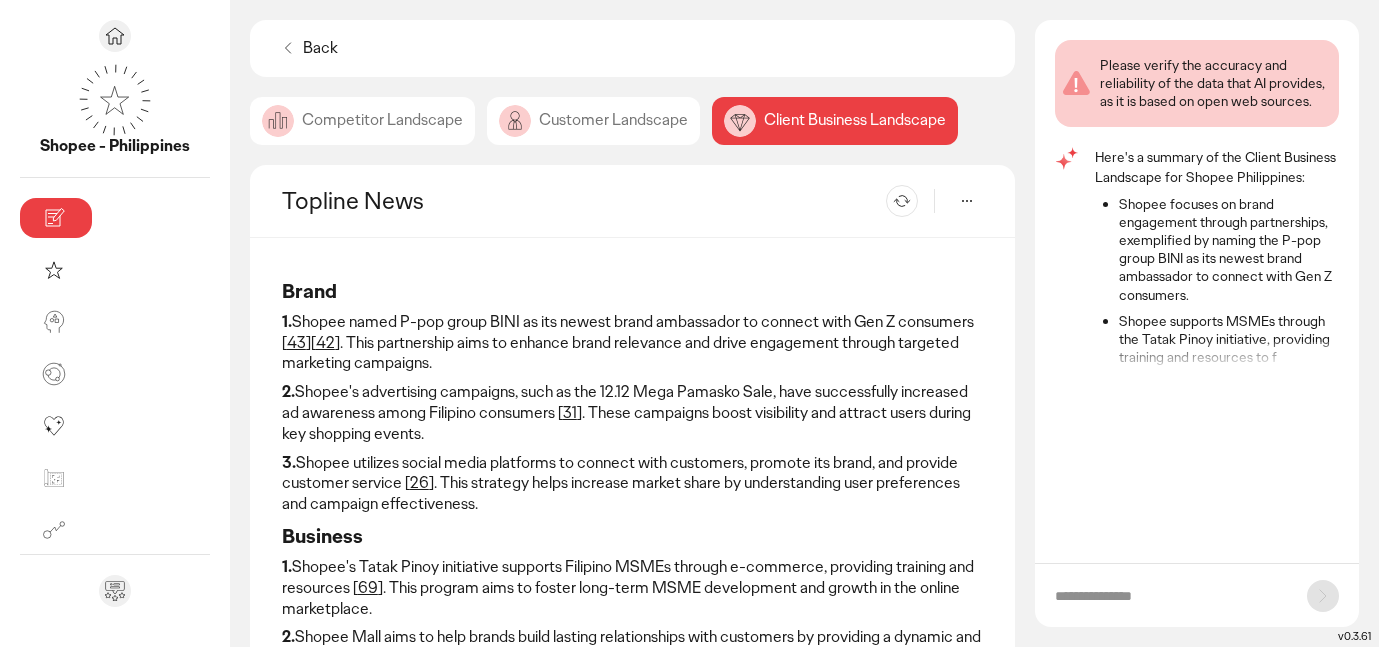 click on "Competitor Landscape" 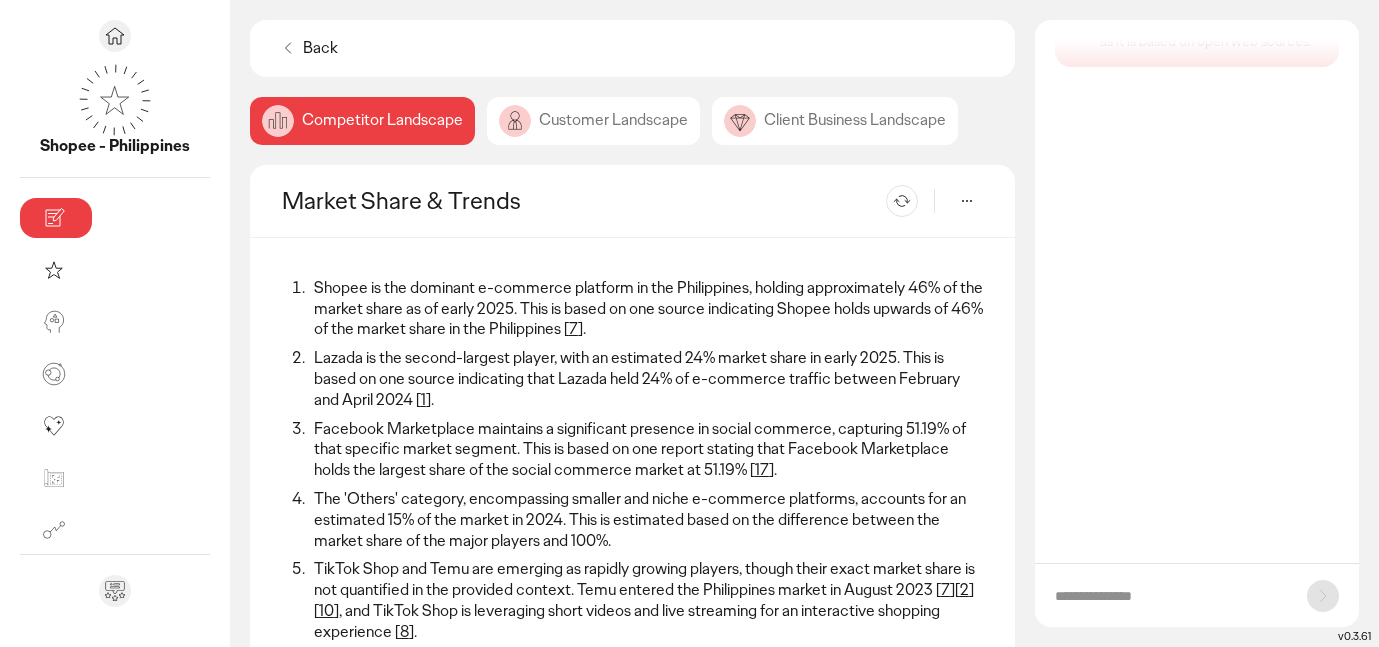 scroll, scrollTop: 0, scrollLeft: 0, axis: both 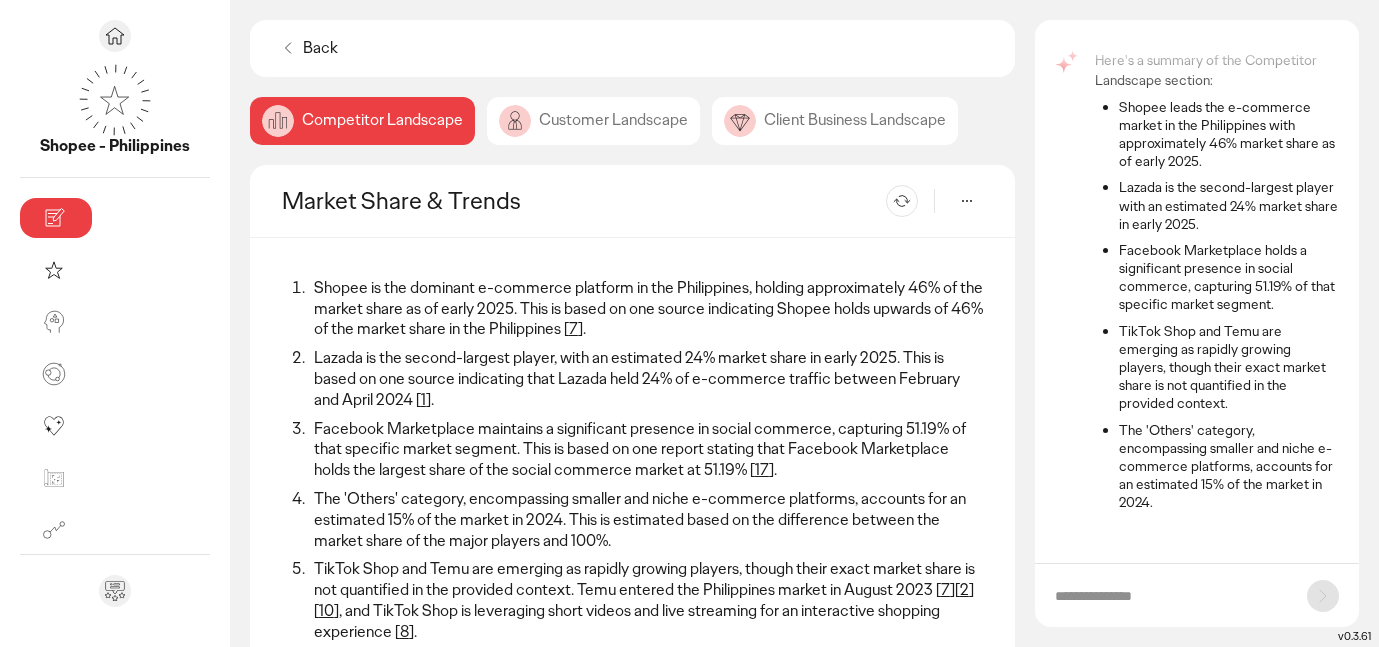 click 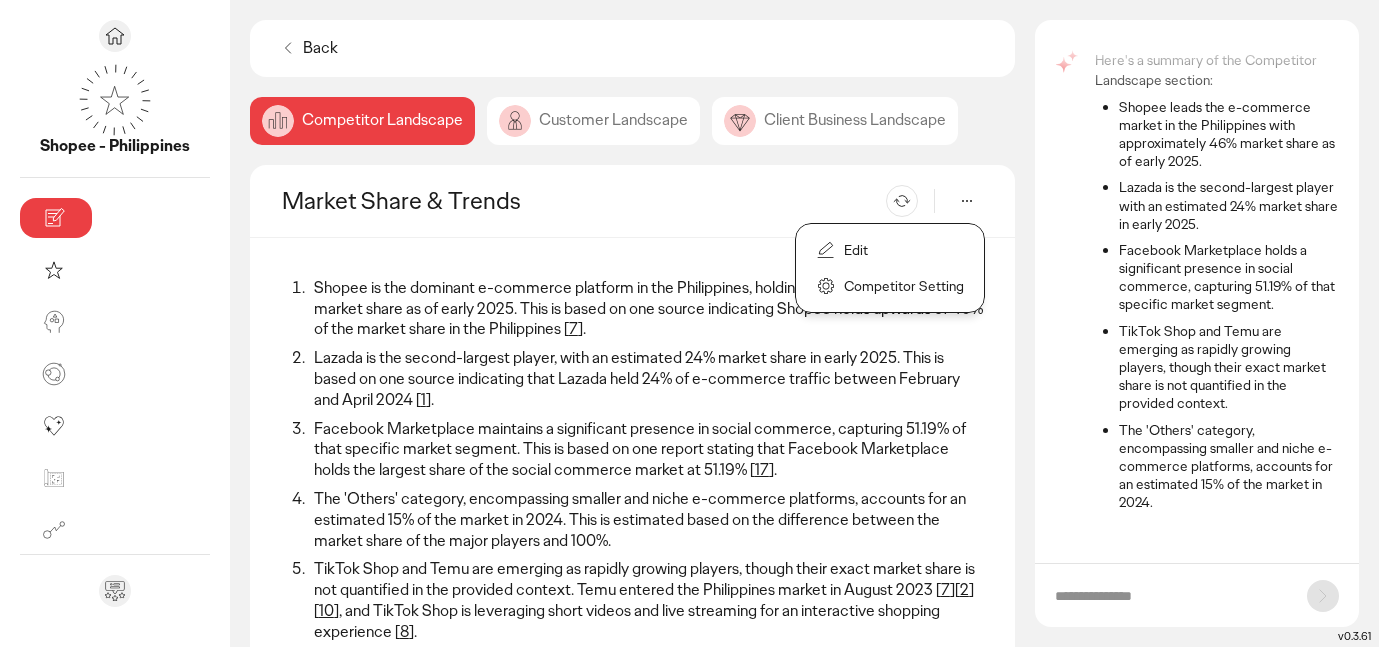 click on "Competitor Setting" 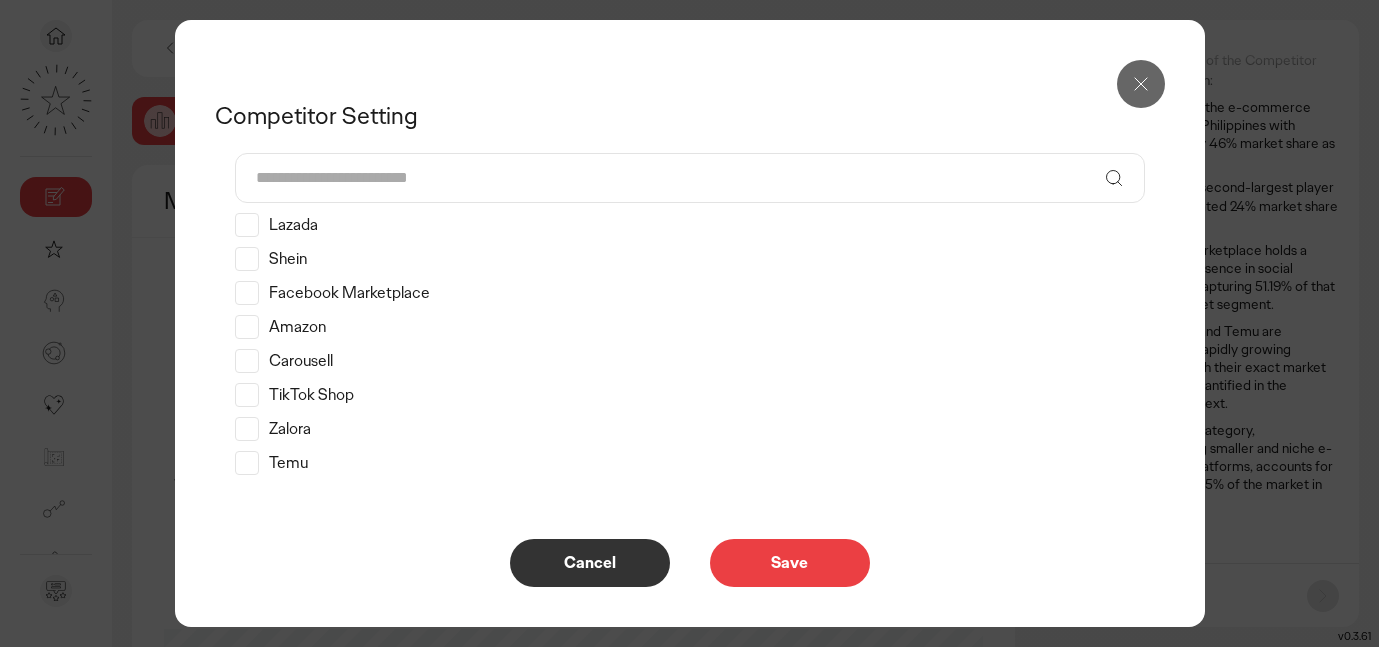 click 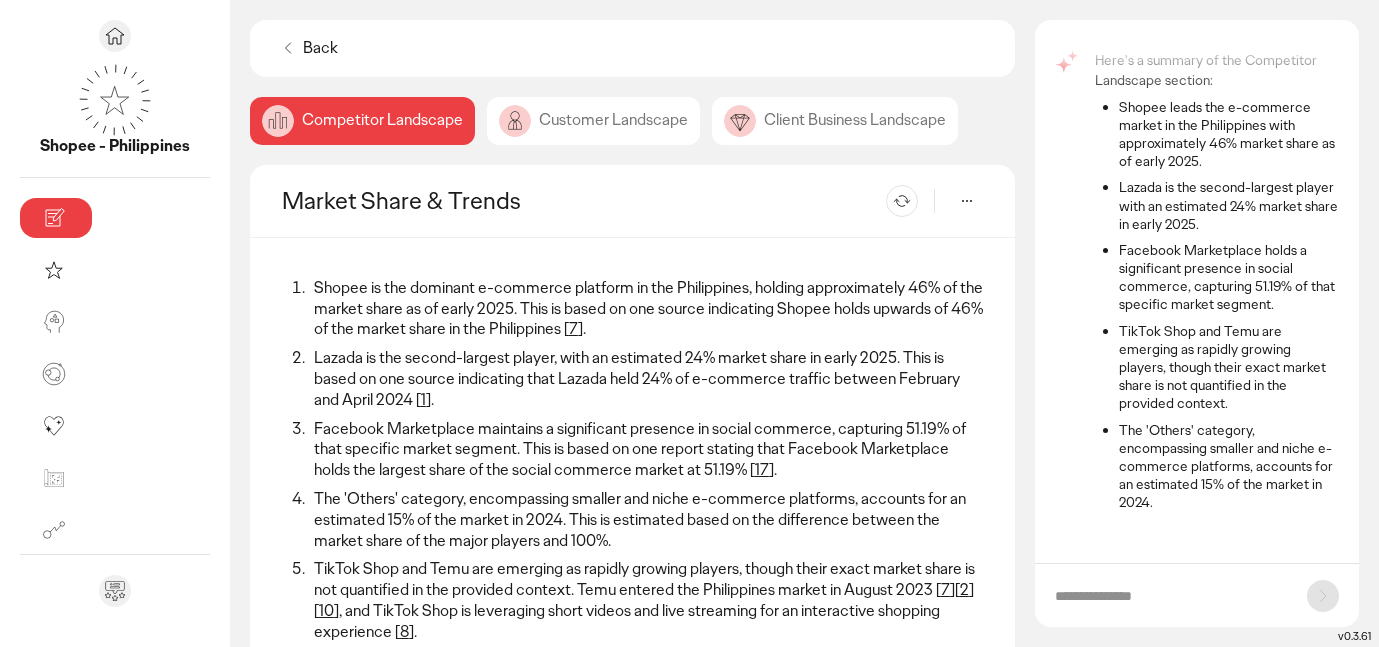 click 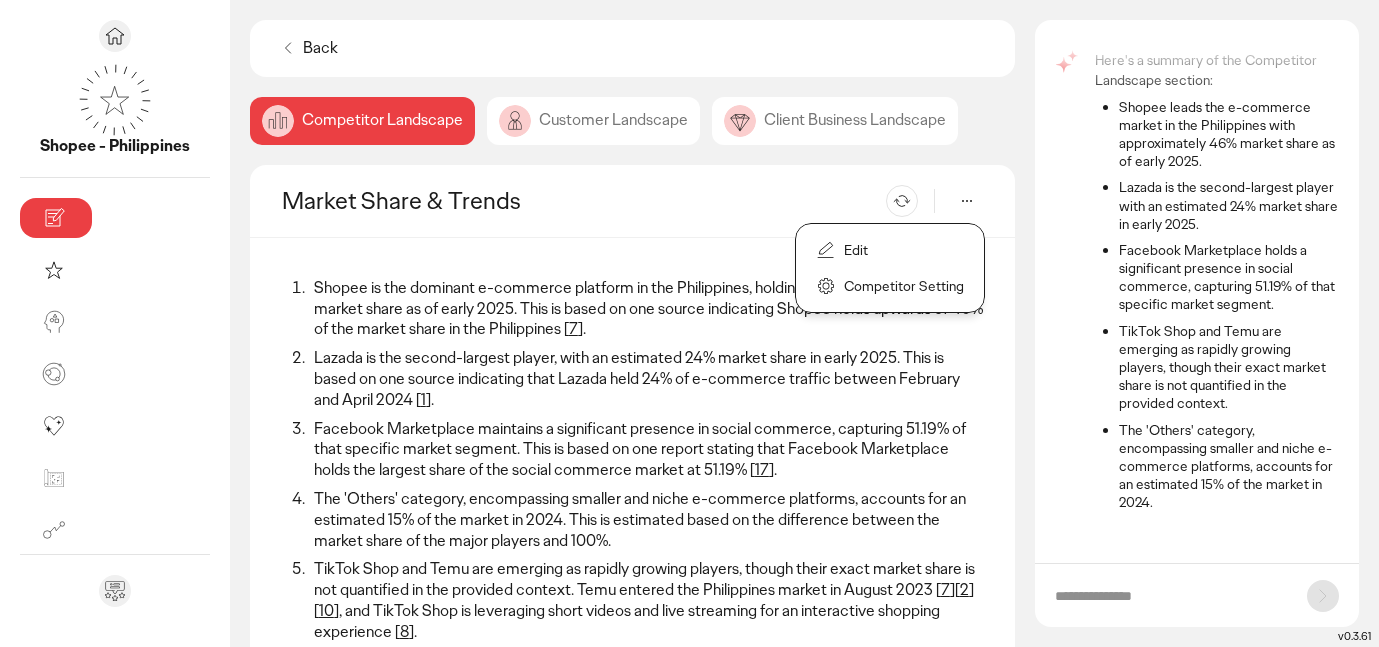 click on "Competitor Setting" 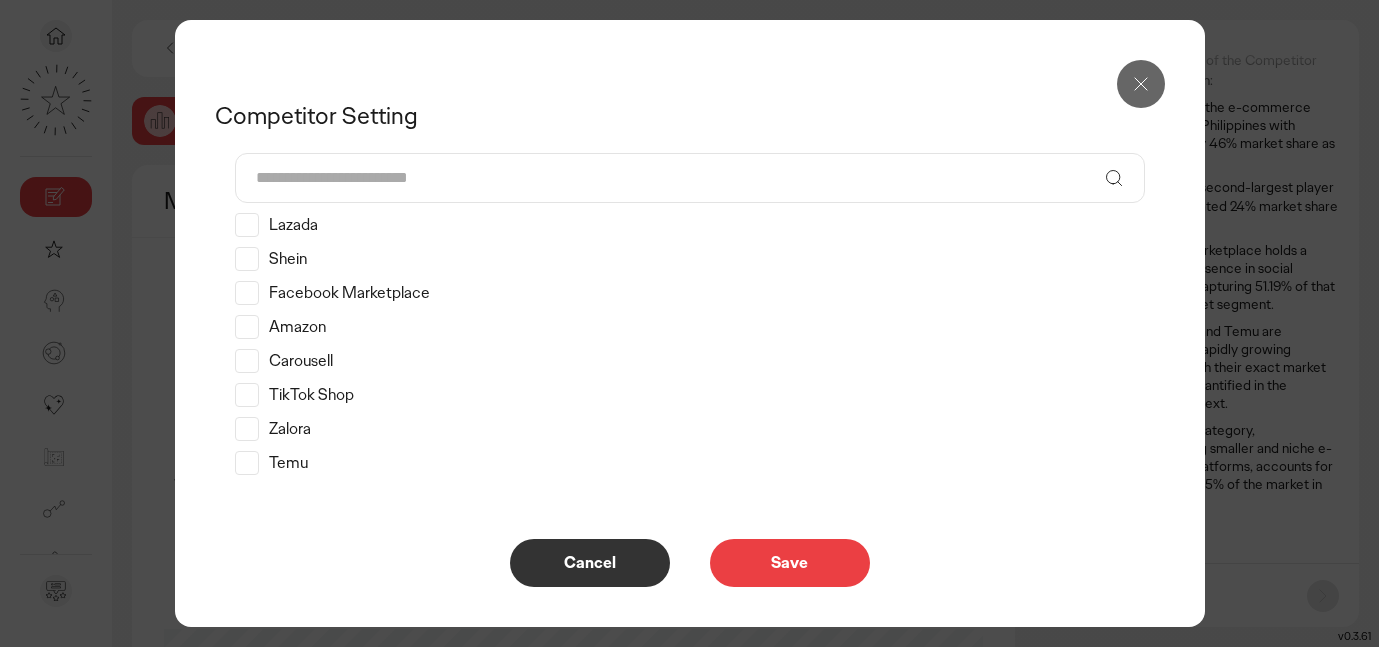 click on "Cancel" at bounding box center (590, 563) 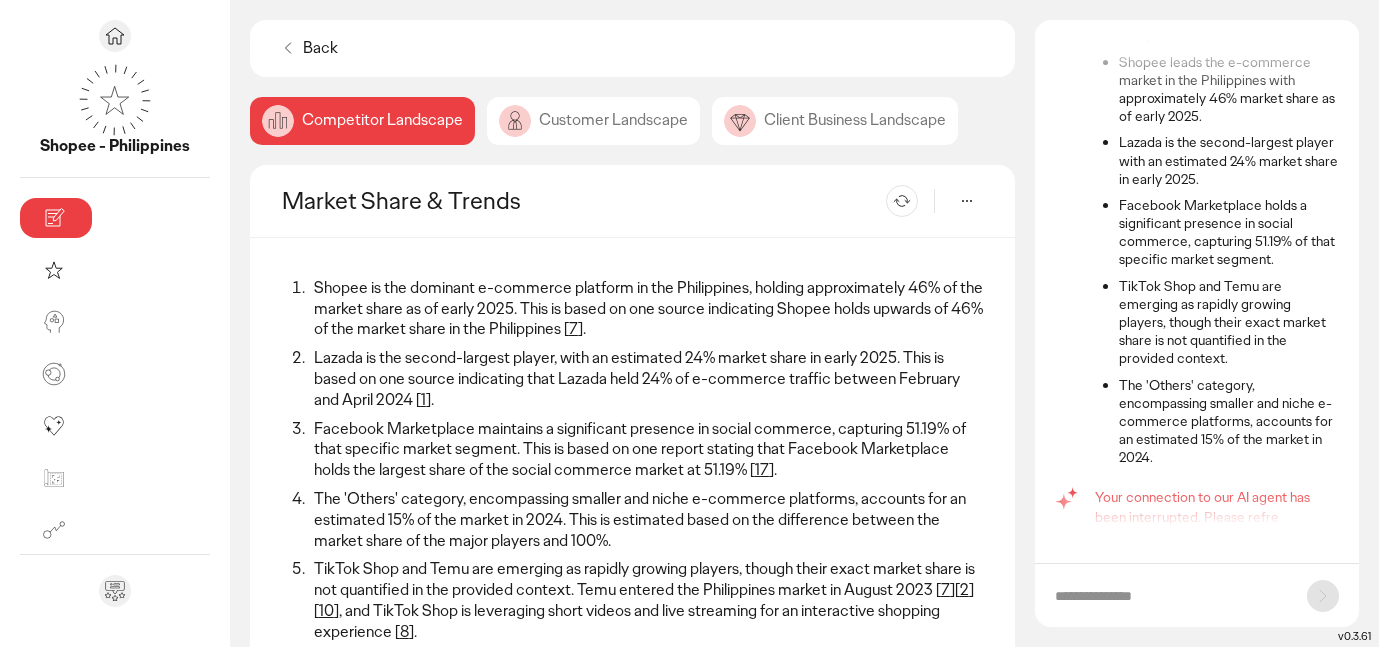 scroll, scrollTop: 177, scrollLeft: 0, axis: vertical 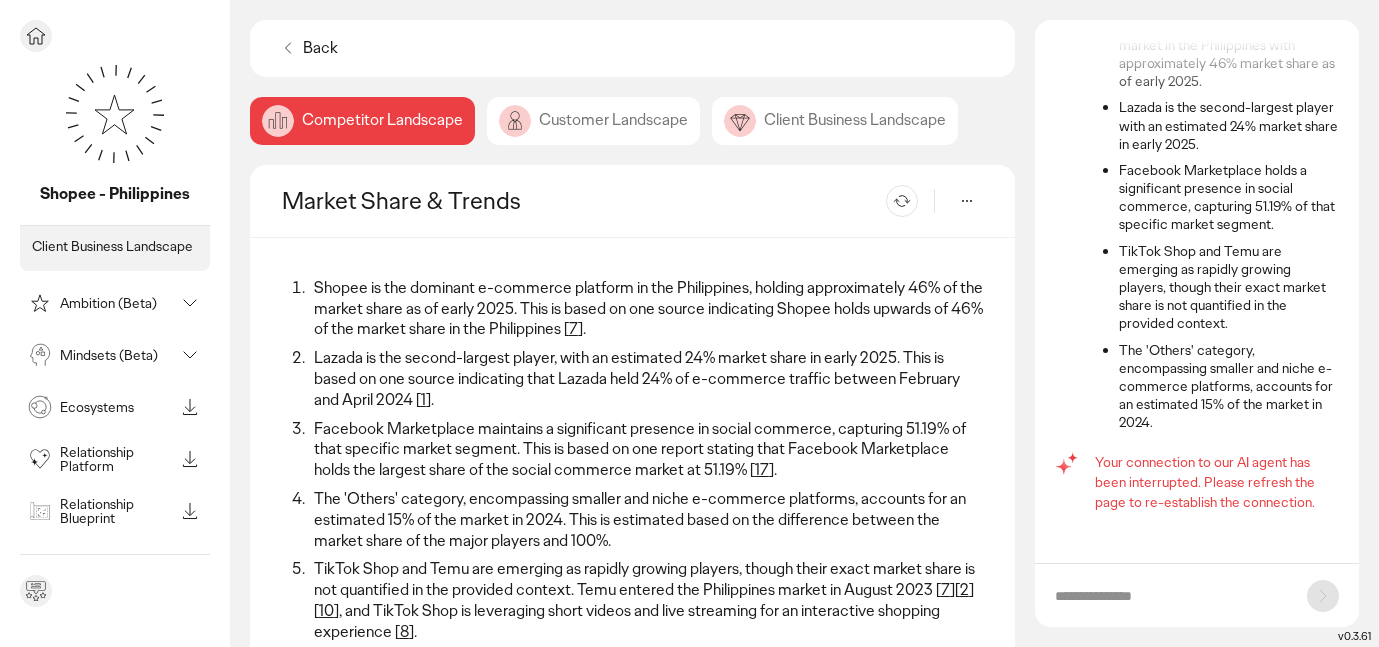 click on "Ambition (Beta)" at bounding box center (99, 303) 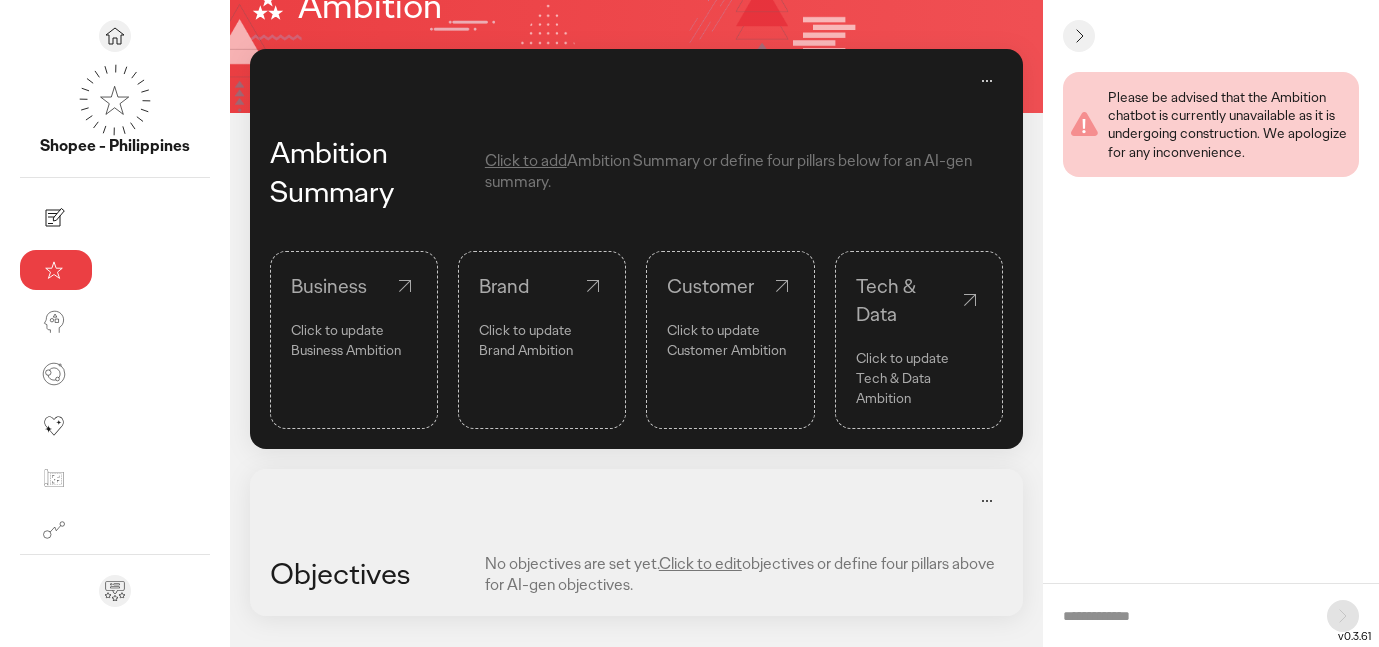 scroll, scrollTop: 32, scrollLeft: 0, axis: vertical 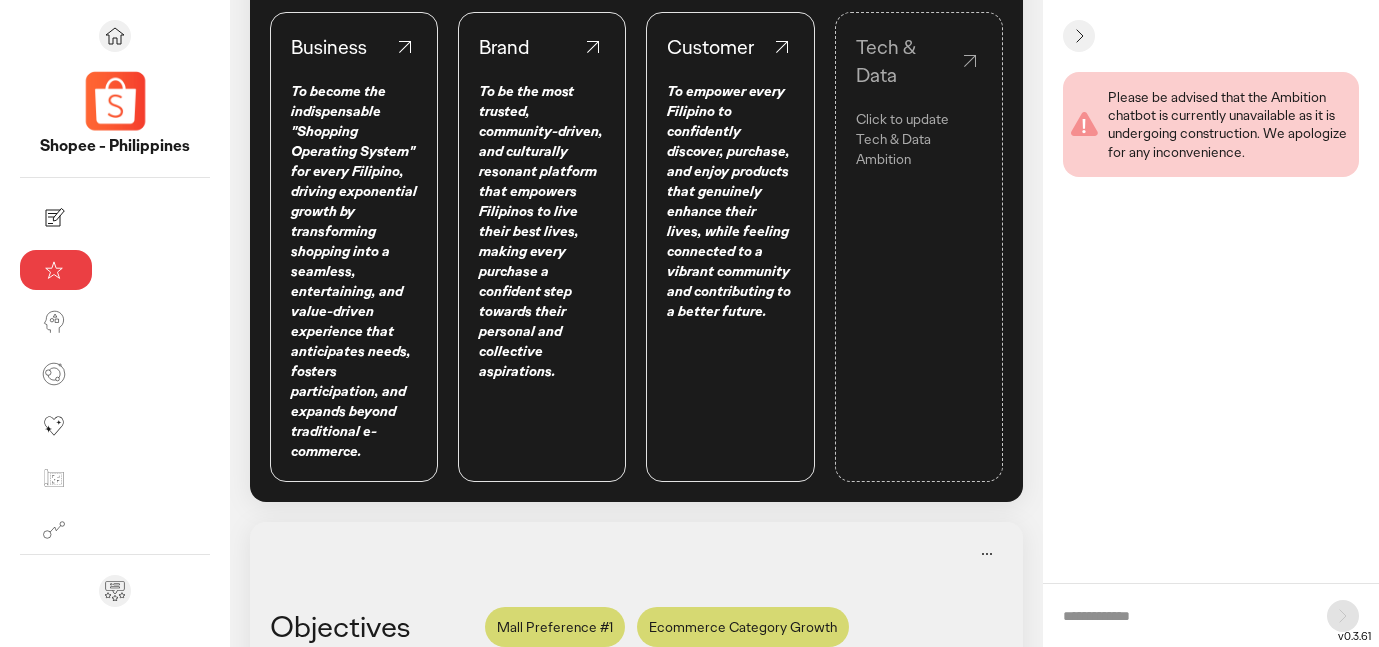 click on "Mall Preference #1" 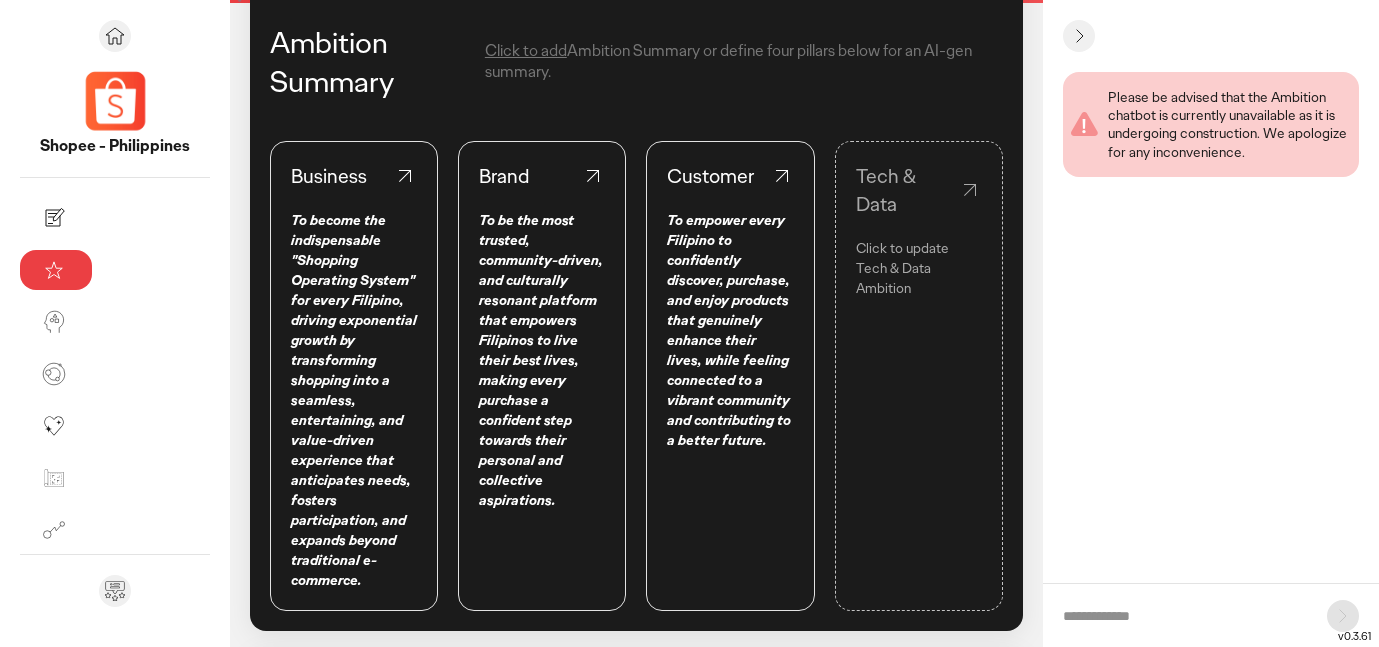 scroll, scrollTop: 135, scrollLeft: 0, axis: vertical 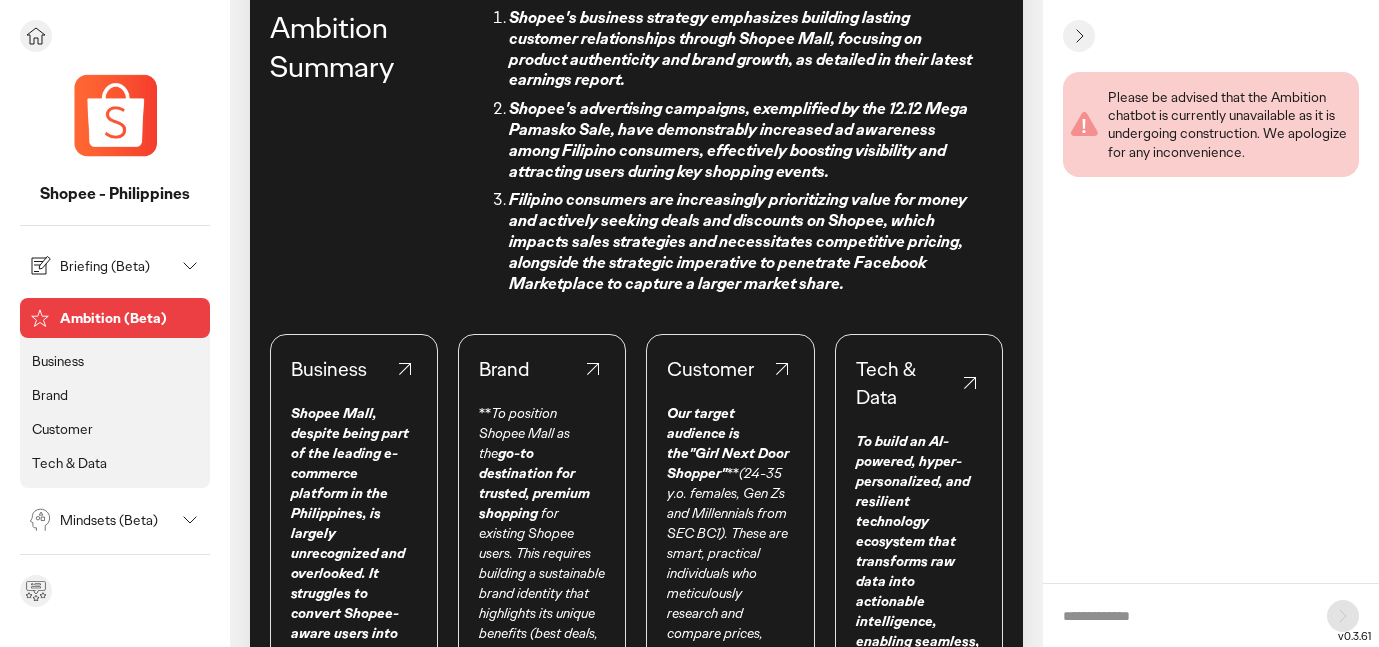 click on "Mindsets (Beta)" at bounding box center [117, 520] 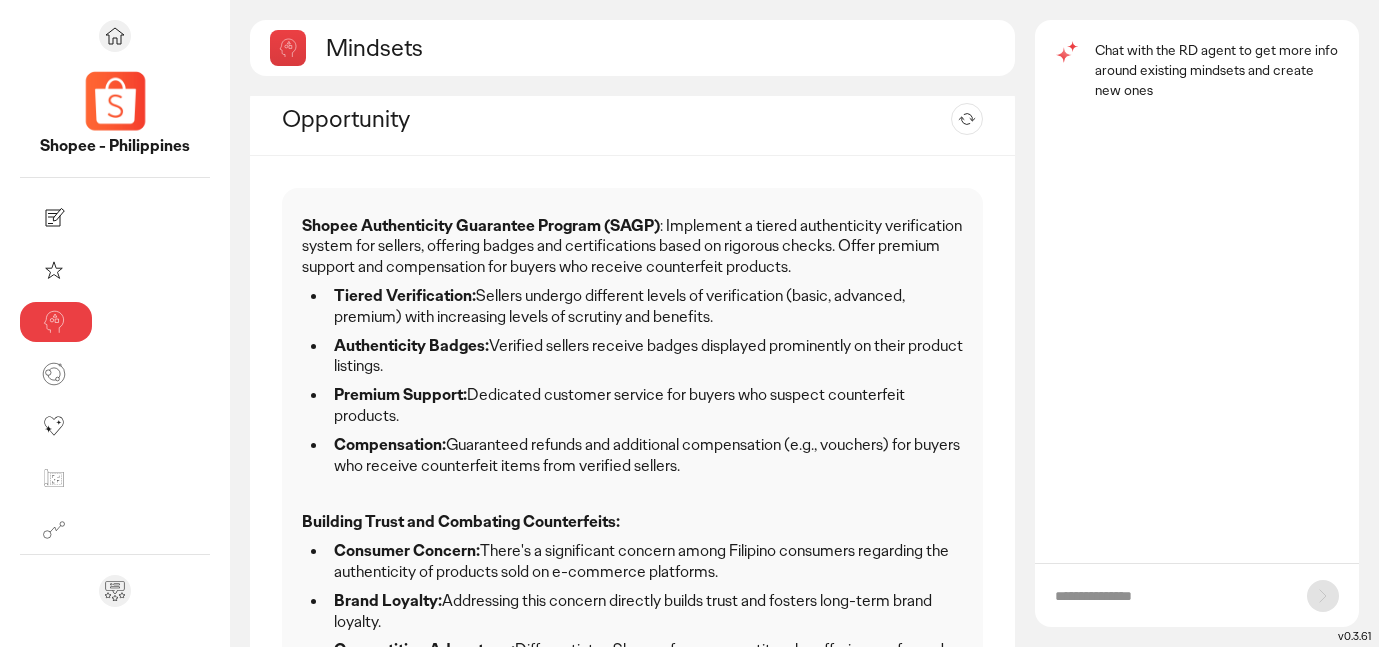 scroll, scrollTop: 405, scrollLeft: 0, axis: vertical 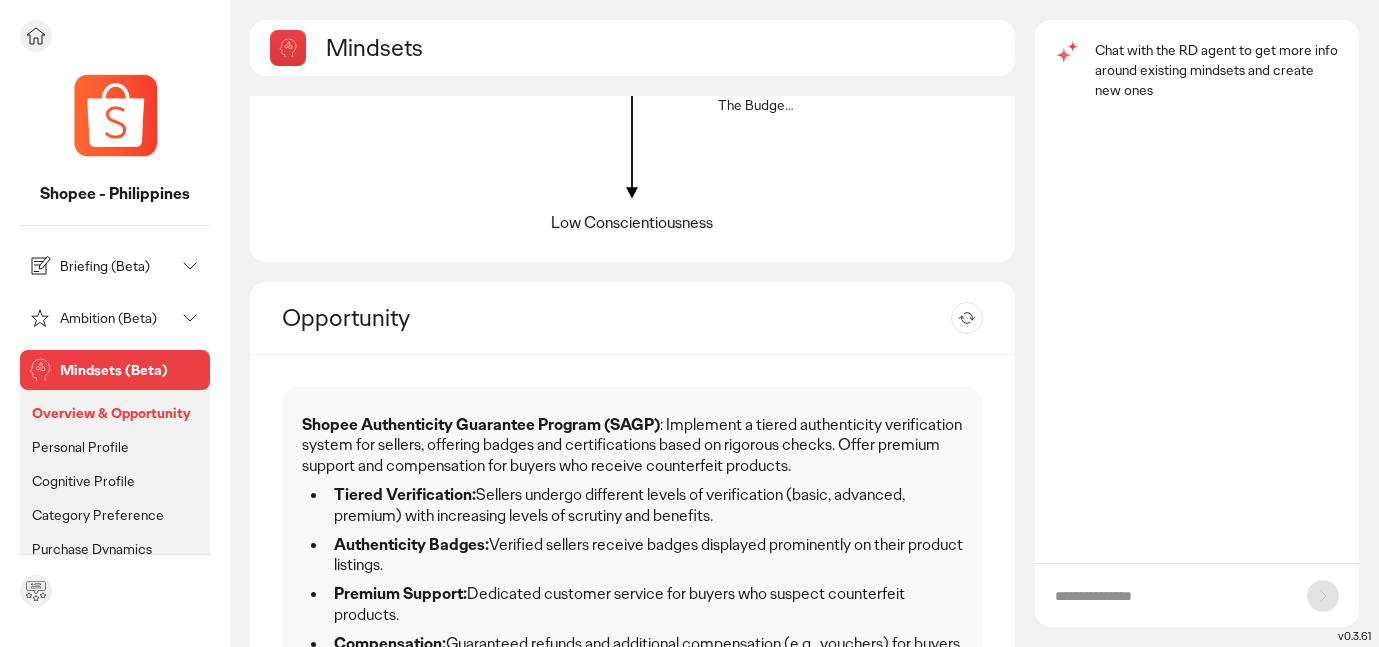 click on "Personal Profile" at bounding box center (80, 447) 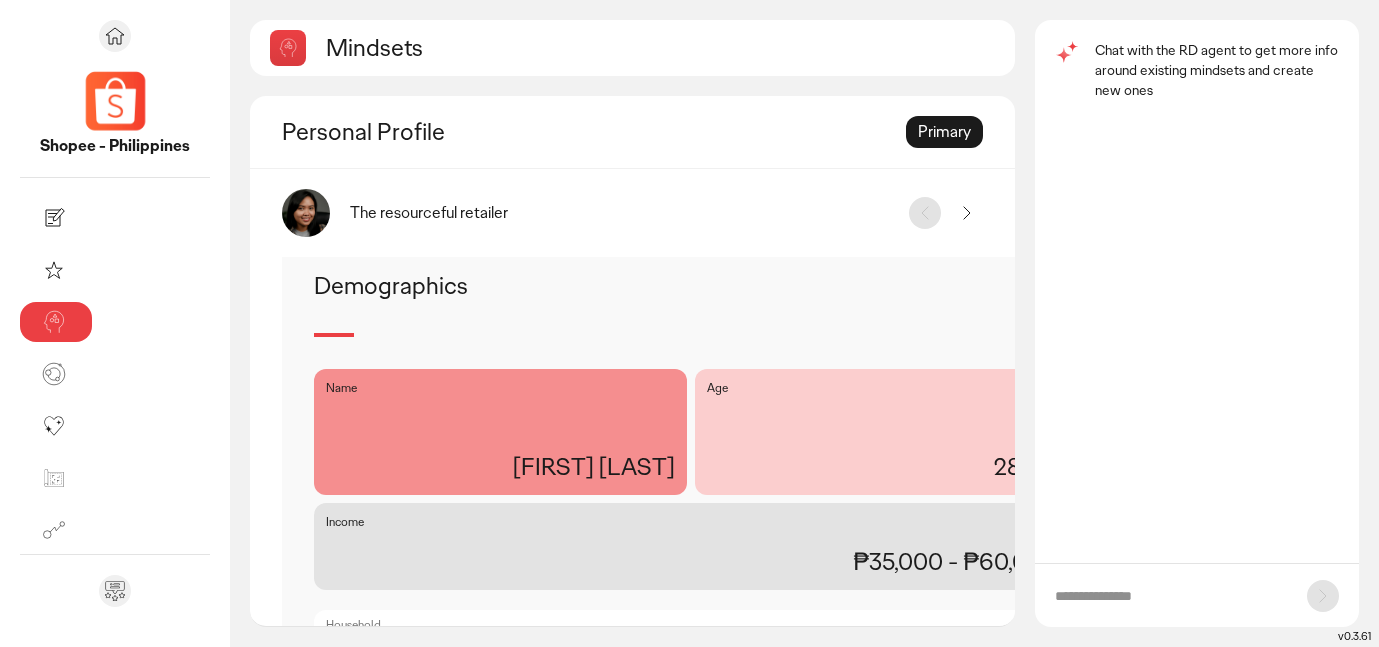 scroll, scrollTop: 0, scrollLeft: 0, axis: both 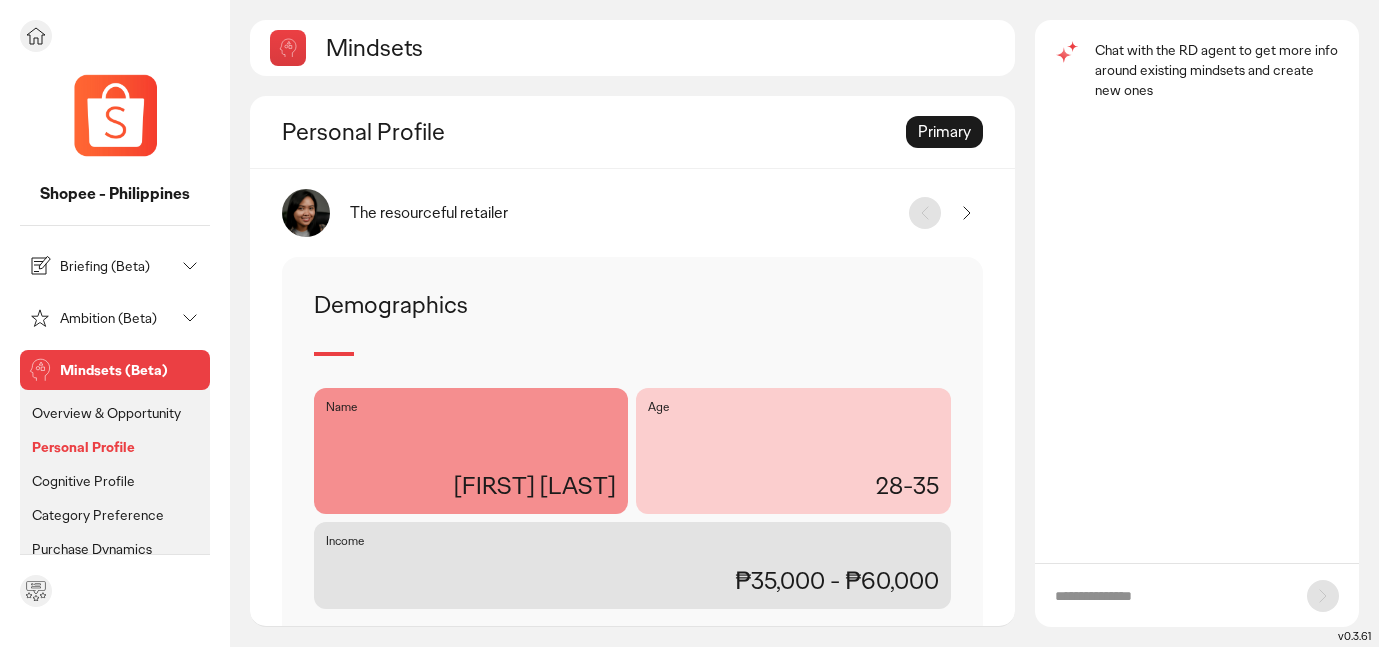 click on "Cognitive Profile" at bounding box center (83, 481) 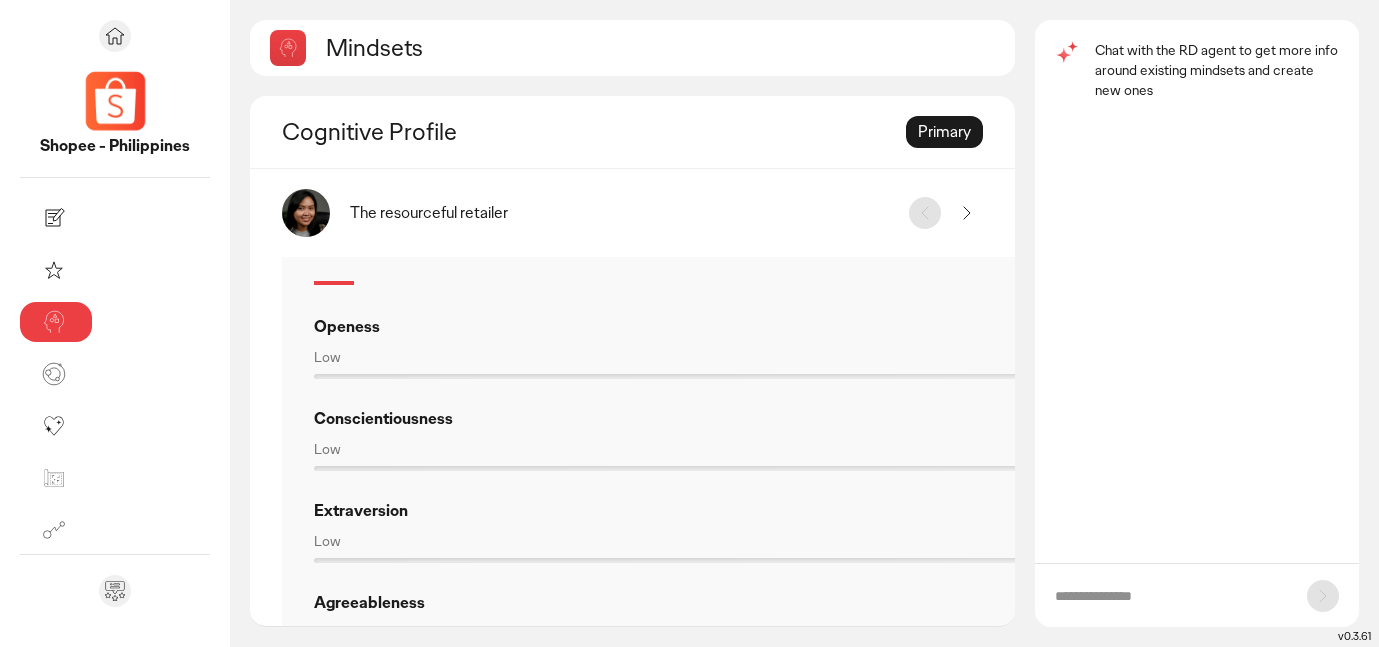 scroll, scrollTop: 0, scrollLeft: 0, axis: both 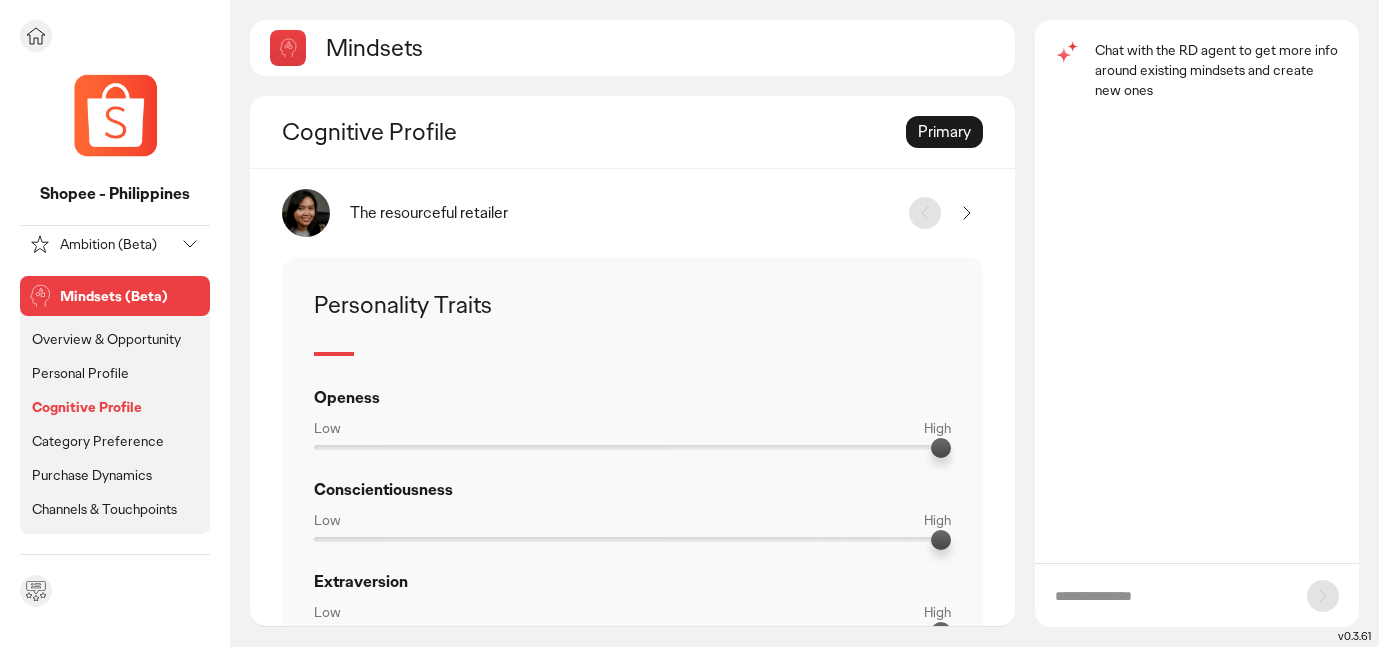 click on "Channels & Touchpoints" at bounding box center (104, 509) 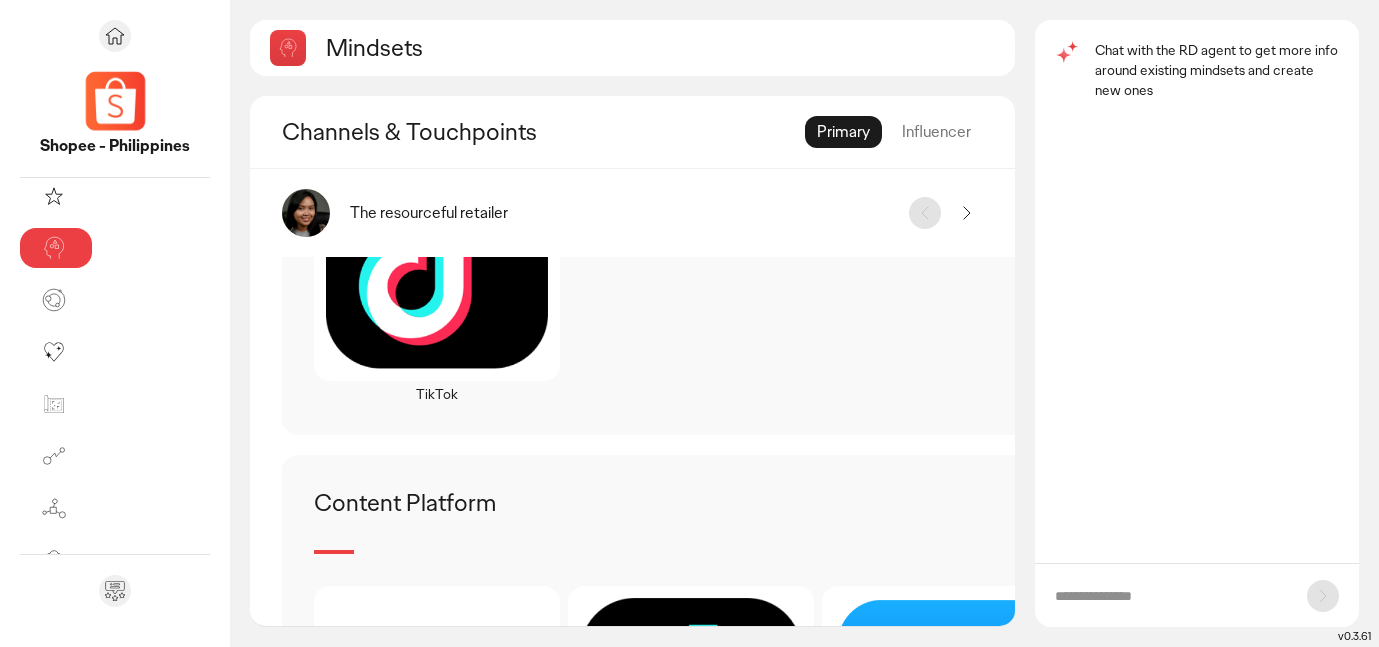 scroll, scrollTop: 0, scrollLeft: 0, axis: both 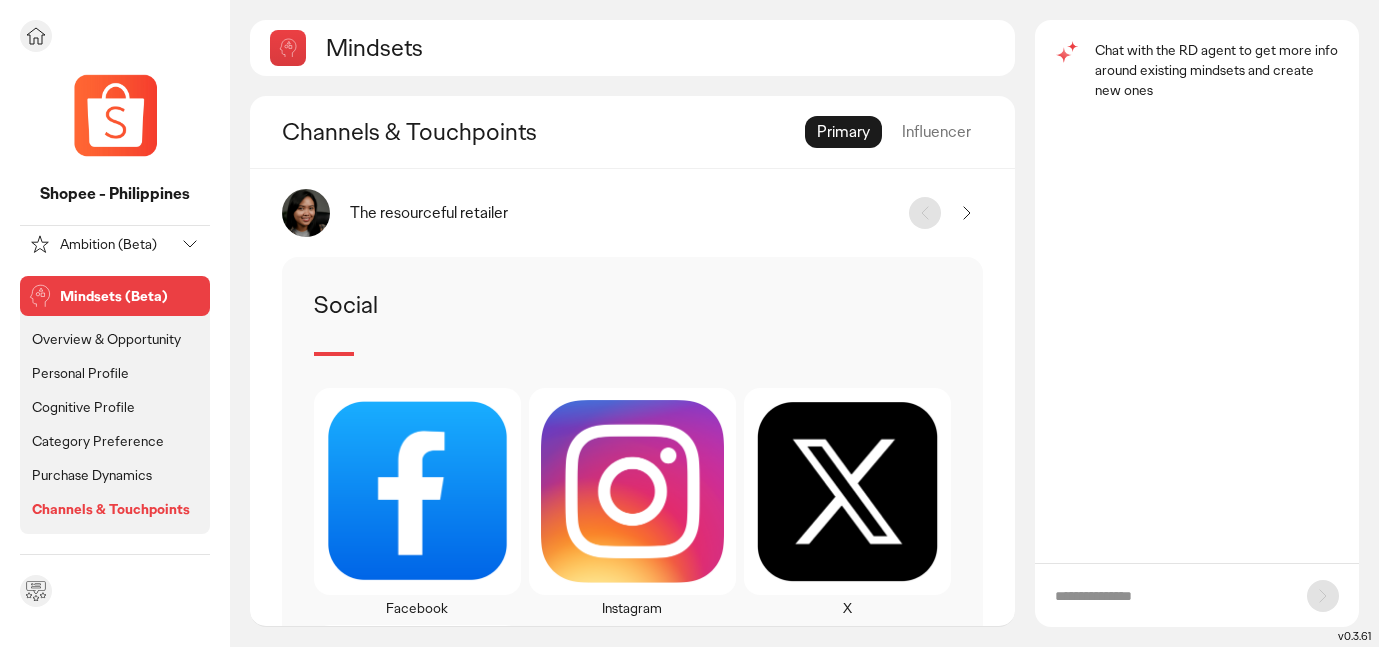 click on "Mindsets (Beta)" at bounding box center [131, 296] 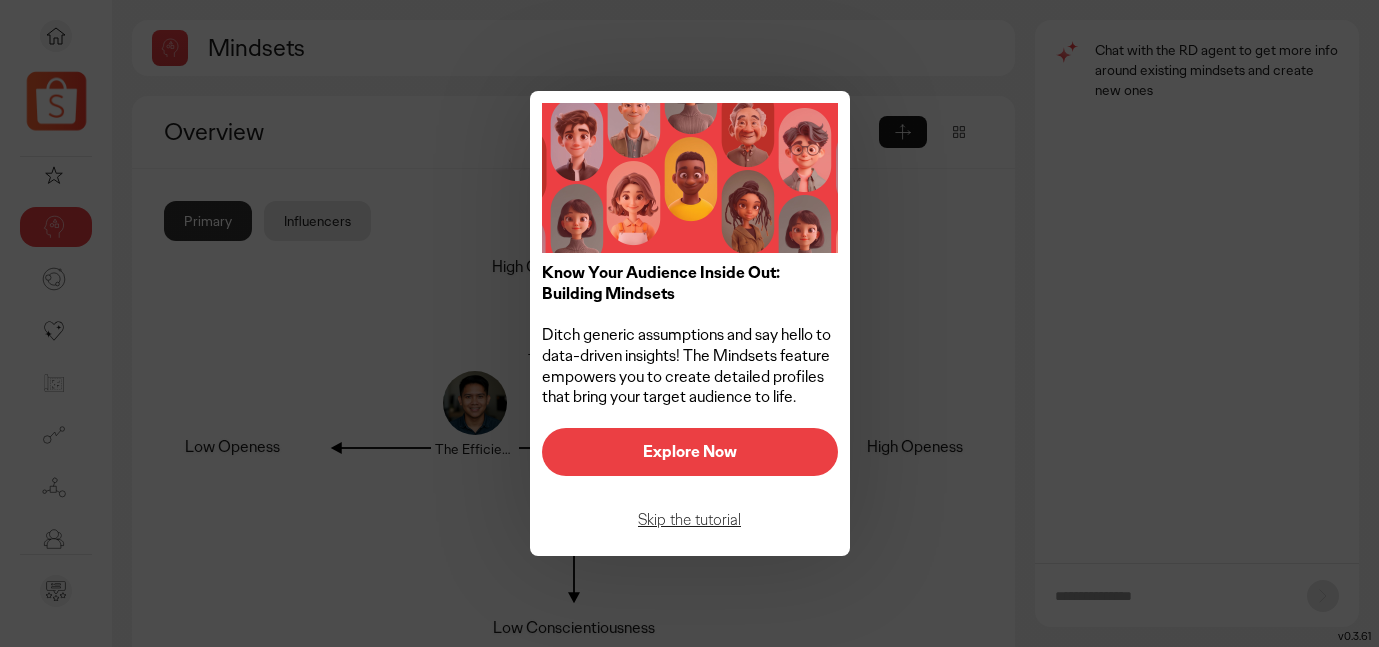 click on "Skip the tutorial" at bounding box center [690, 520] 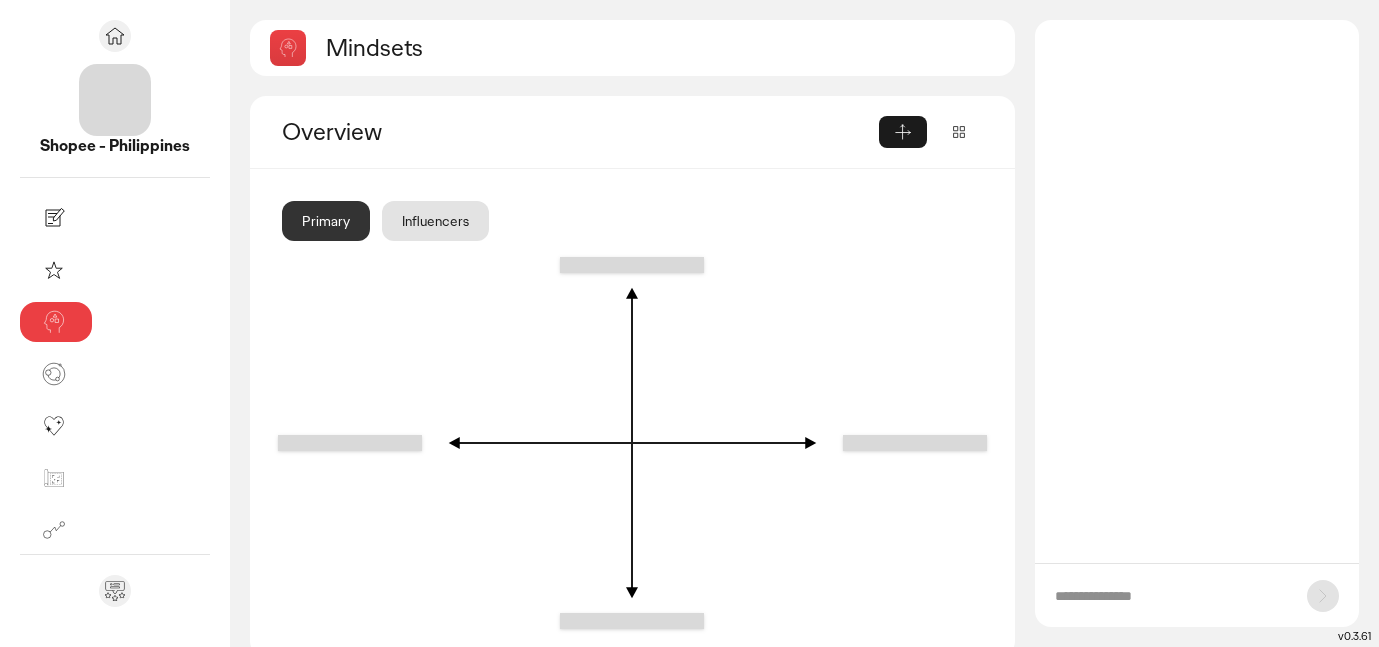 scroll, scrollTop: 0, scrollLeft: 0, axis: both 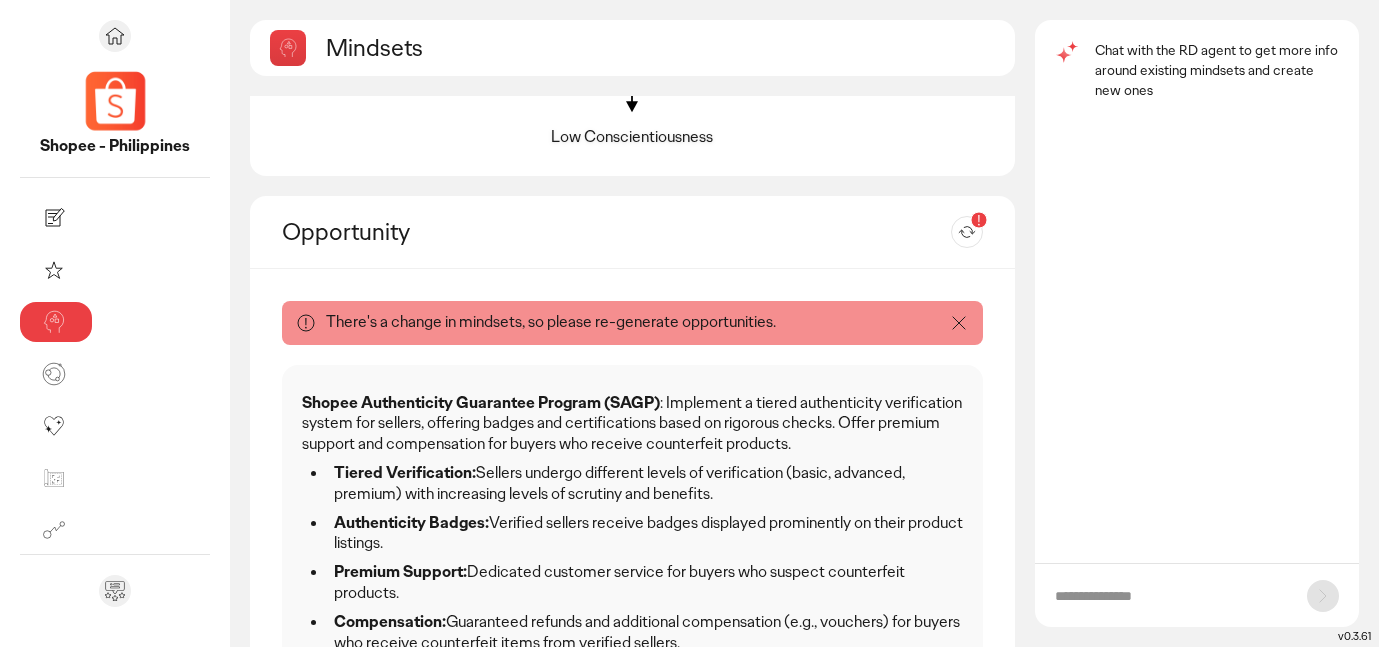 click on "Re-generate" at bounding box center [943, 232] 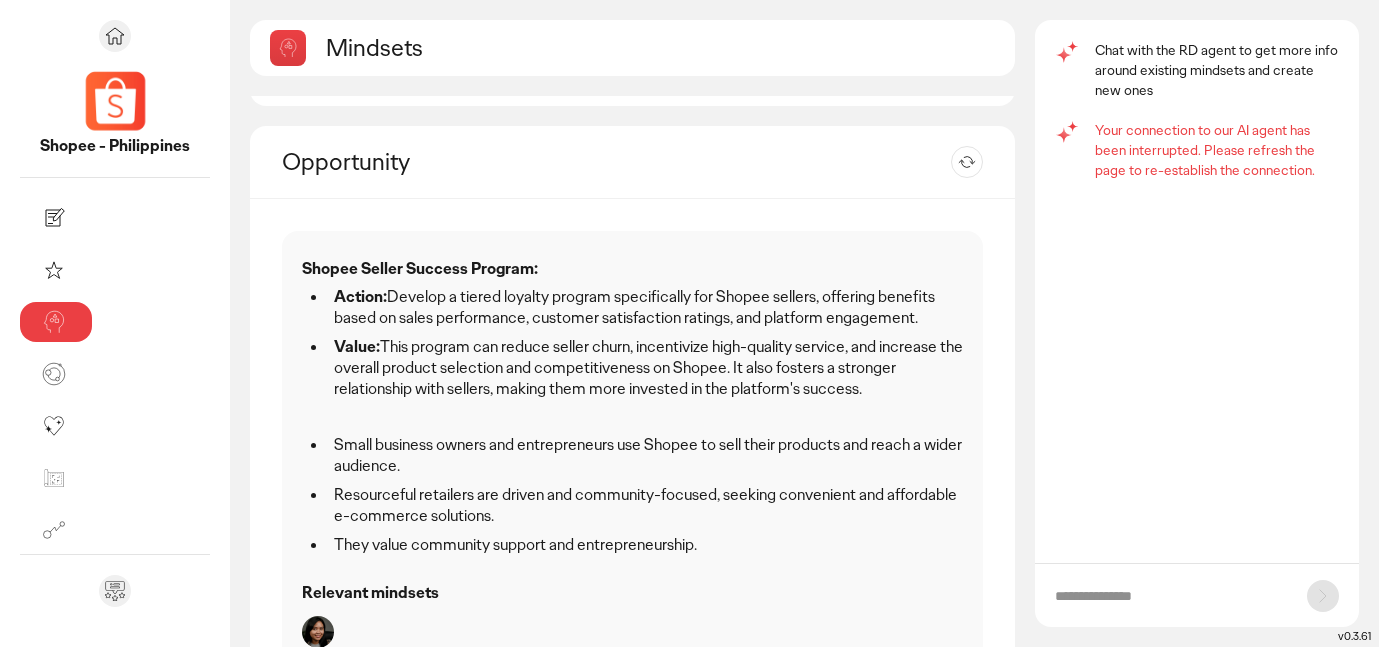 scroll, scrollTop: 0, scrollLeft: 0, axis: both 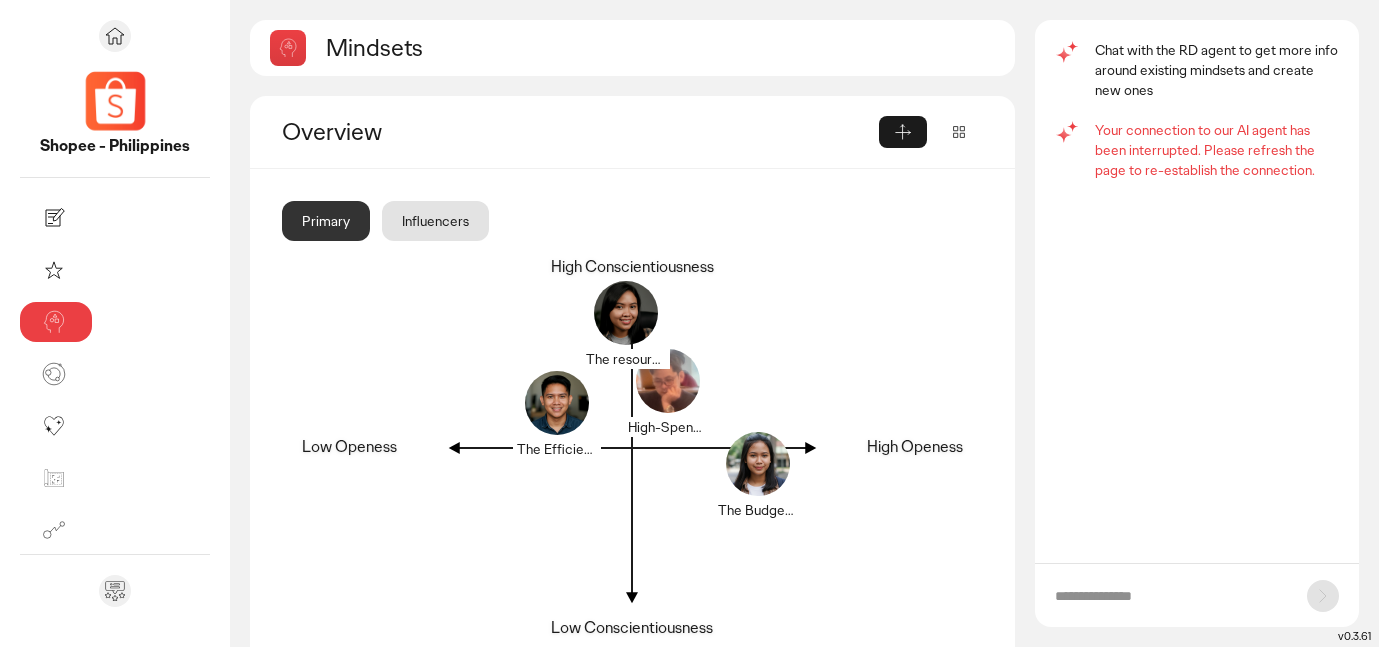 click on "Influencers" 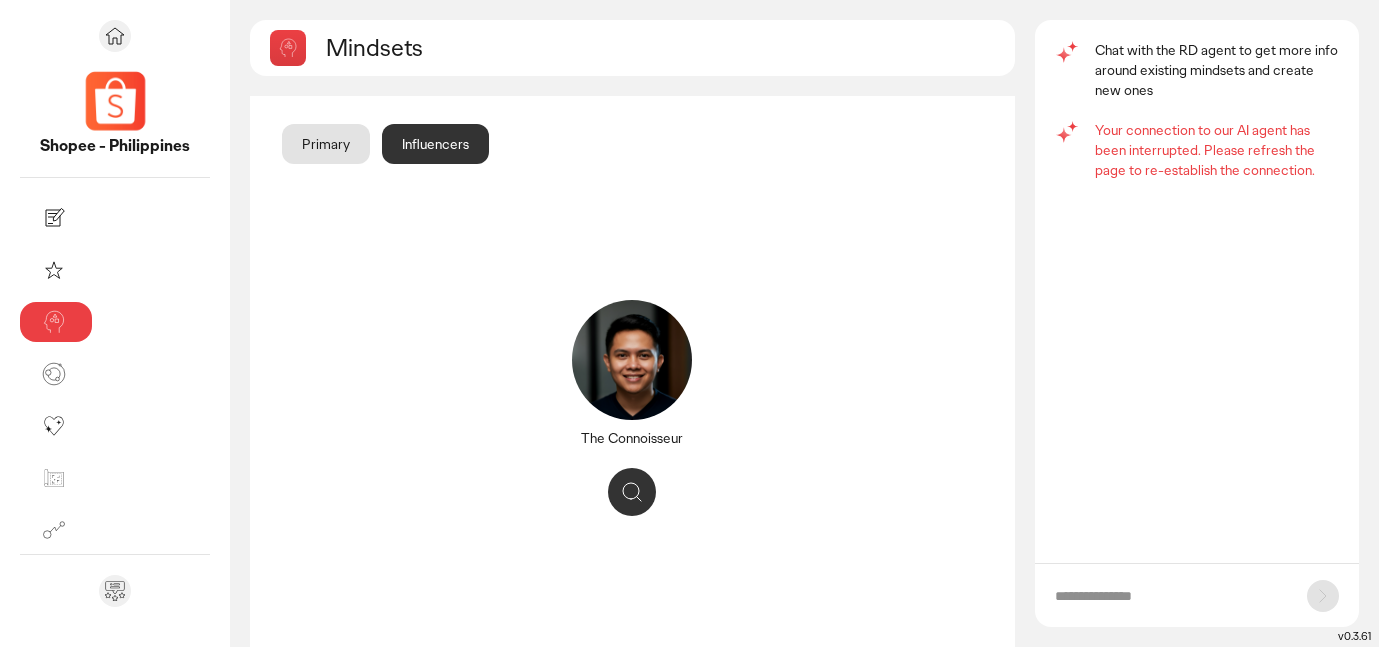 scroll, scrollTop: 0, scrollLeft: 0, axis: both 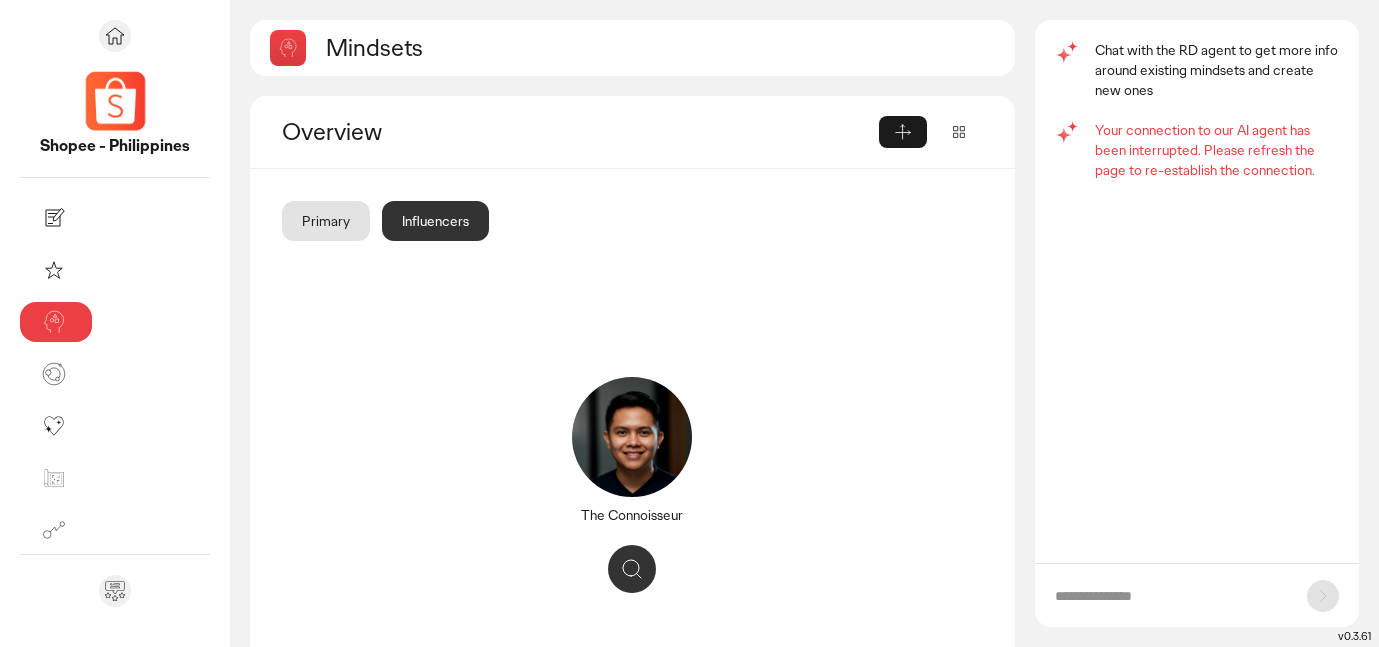 click on "Primary" 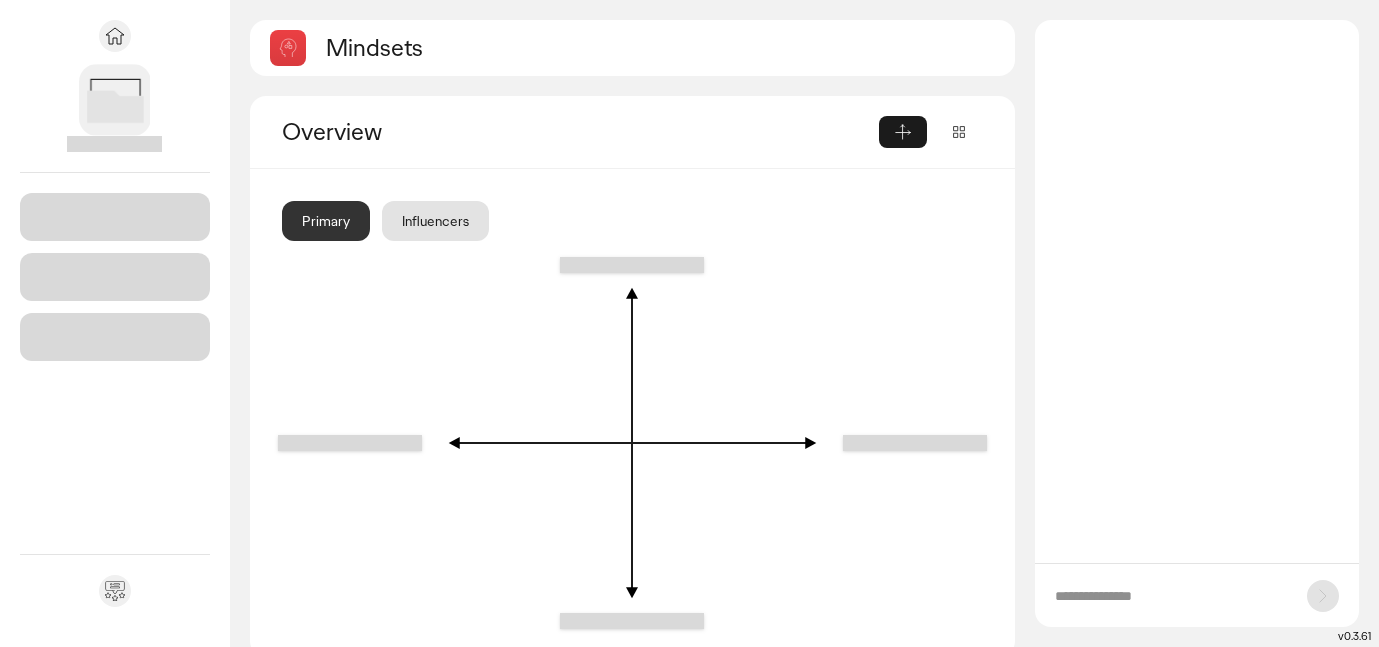 scroll, scrollTop: 0, scrollLeft: 0, axis: both 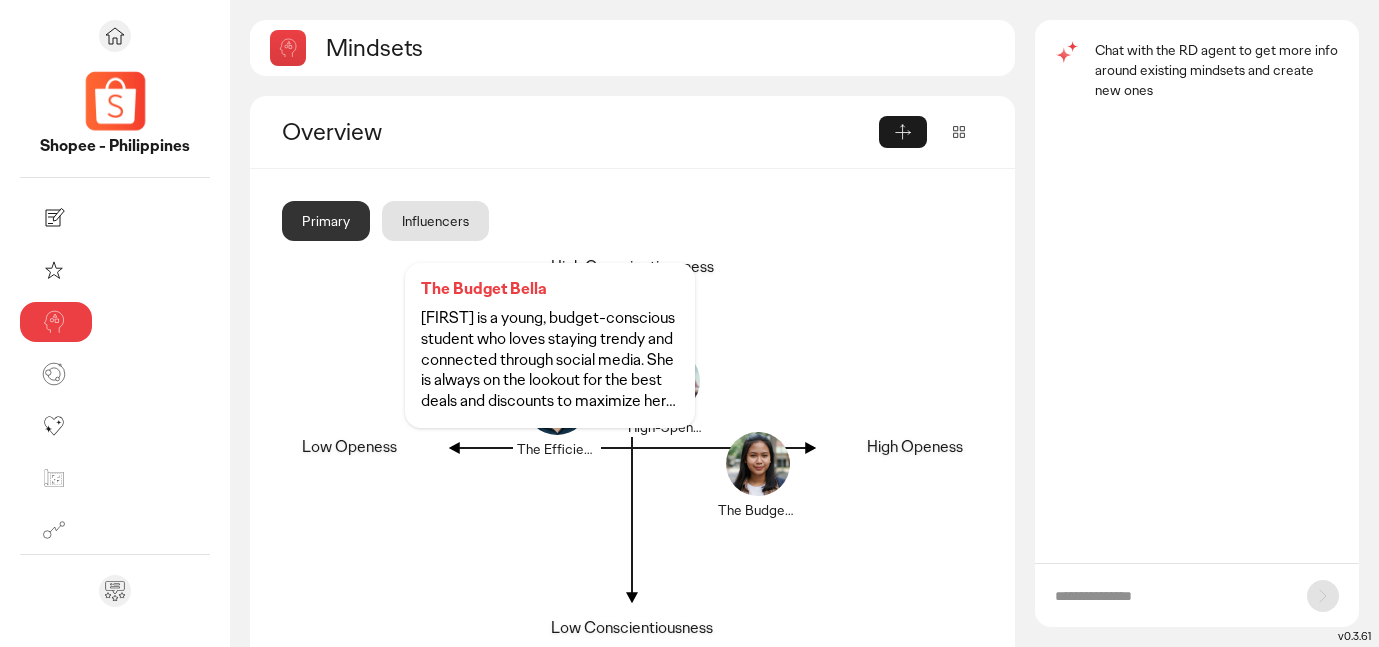 click 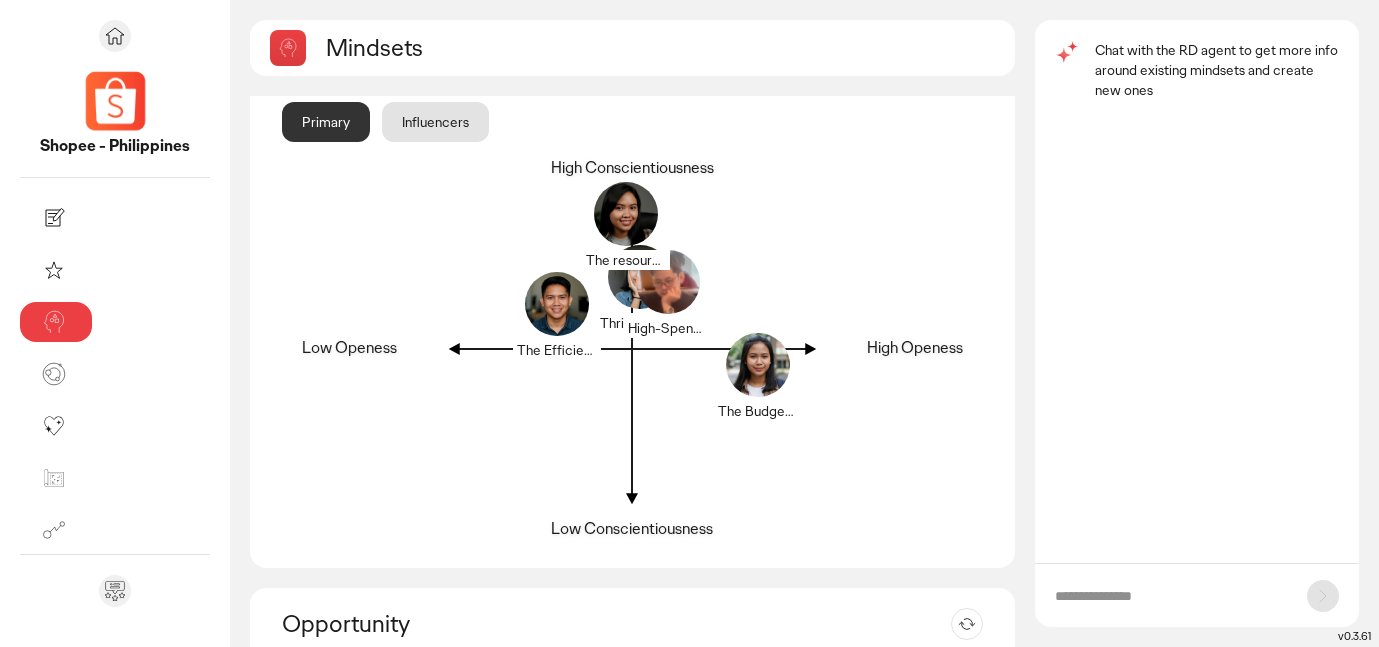 scroll, scrollTop: 0, scrollLeft: 0, axis: both 